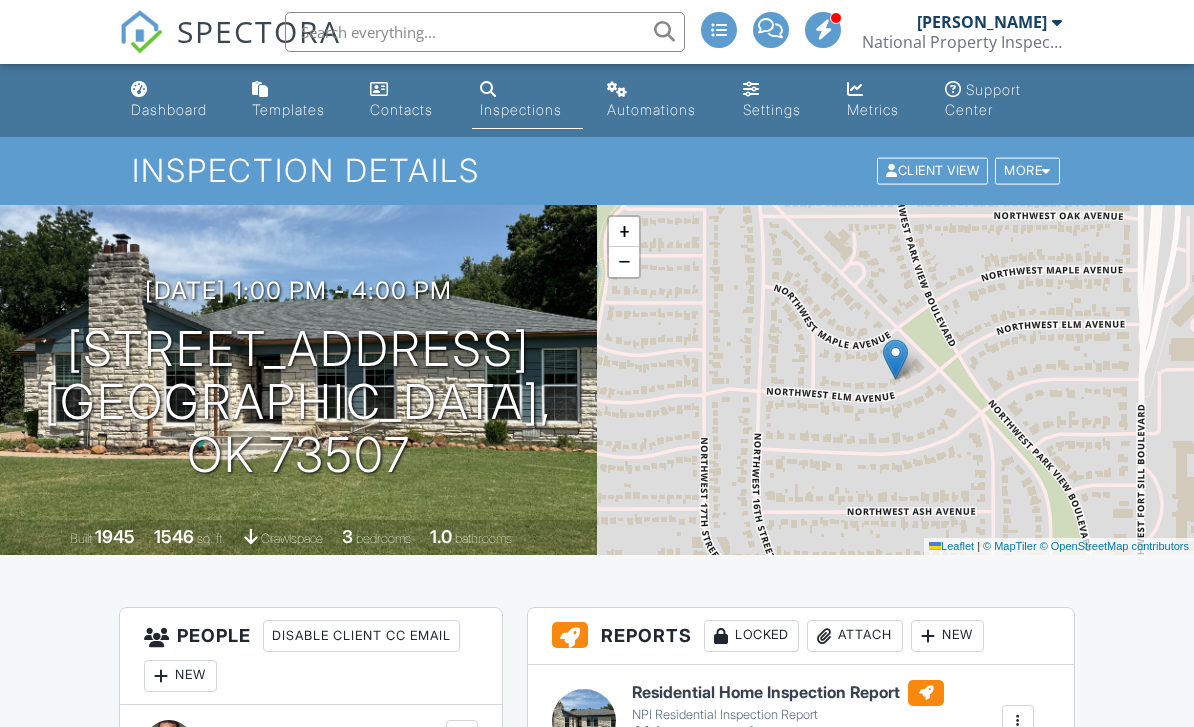 scroll, scrollTop: 684, scrollLeft: 0, axis: vertical 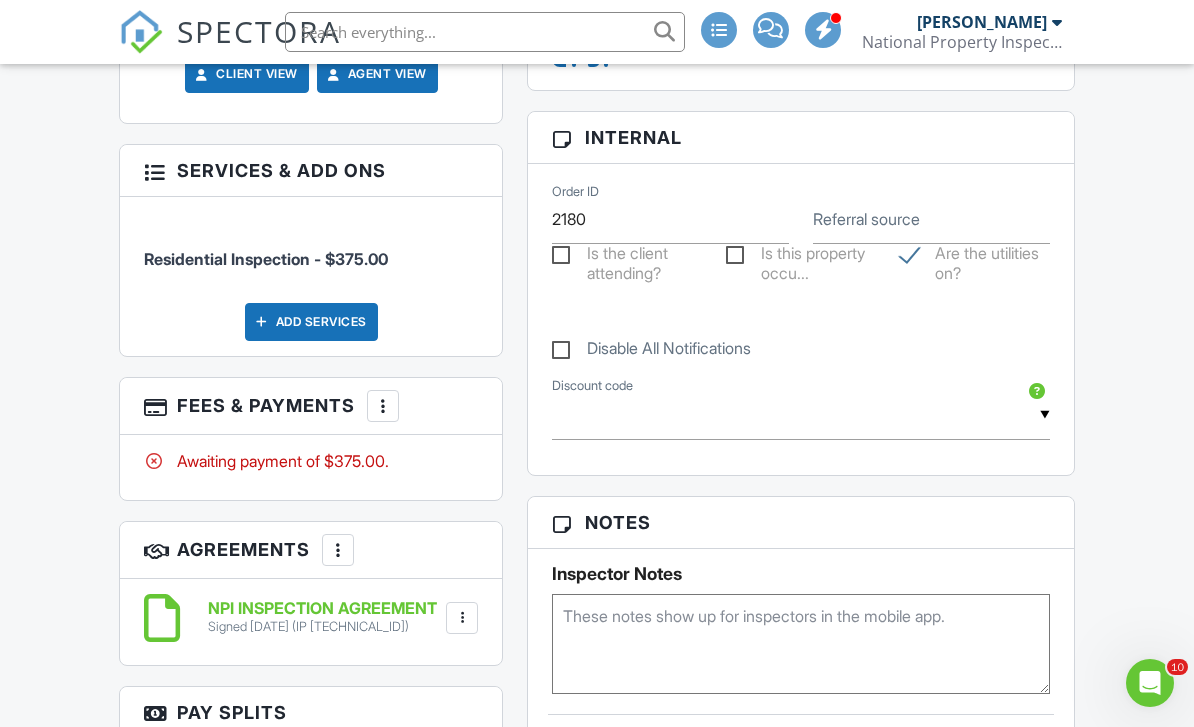 click at bounding box center (383, 406) 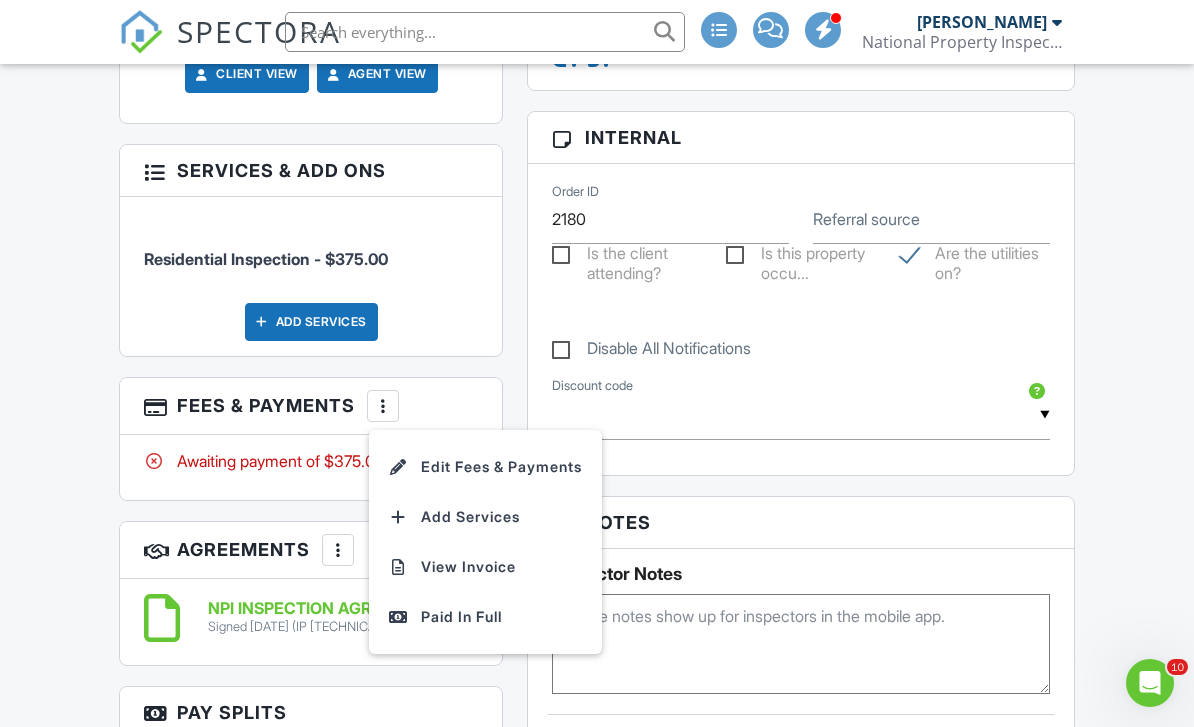 click on "Dashboard
Templates
Contacts
Inspections
Automations
Settings
Metrics
Support Center
Inspection Details
Client View
More
Property Details
Reschedule
Reorder / Copy
Share
Cancel
[GEOGRAPHIC_DATA]
Print Order
Convert to V9
Enable Pass on CC Fees
View Change Log
[DATE]  1:00 pm
- 4:00 pm
[STREET_ADDRESS]
[GEOGRAPHIC_DATA], OK 73507
Built
1945
1546
sq. ft.
crawlspace
3
bedrooms
1.0
bathrooms
+ −  Leaflet   |   © MapTiler   © OpenStreetMap contributors
All emails and texts are disabled for this inspection!
Turn on emails and texts
Turn on and Requeue Notifications
Reports
Locked
Attach
New
Residential Home Inspection Report" at bounding box center (597, 578) 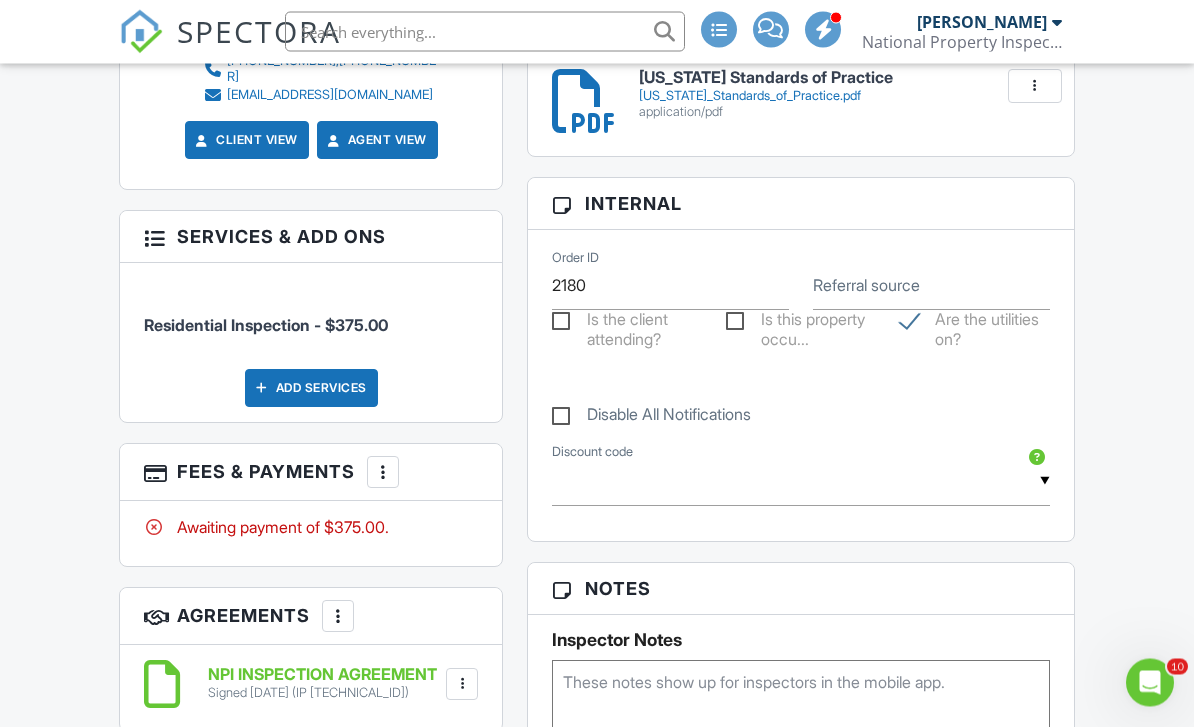 click on "Add Services" at bounding box center [311, 389] 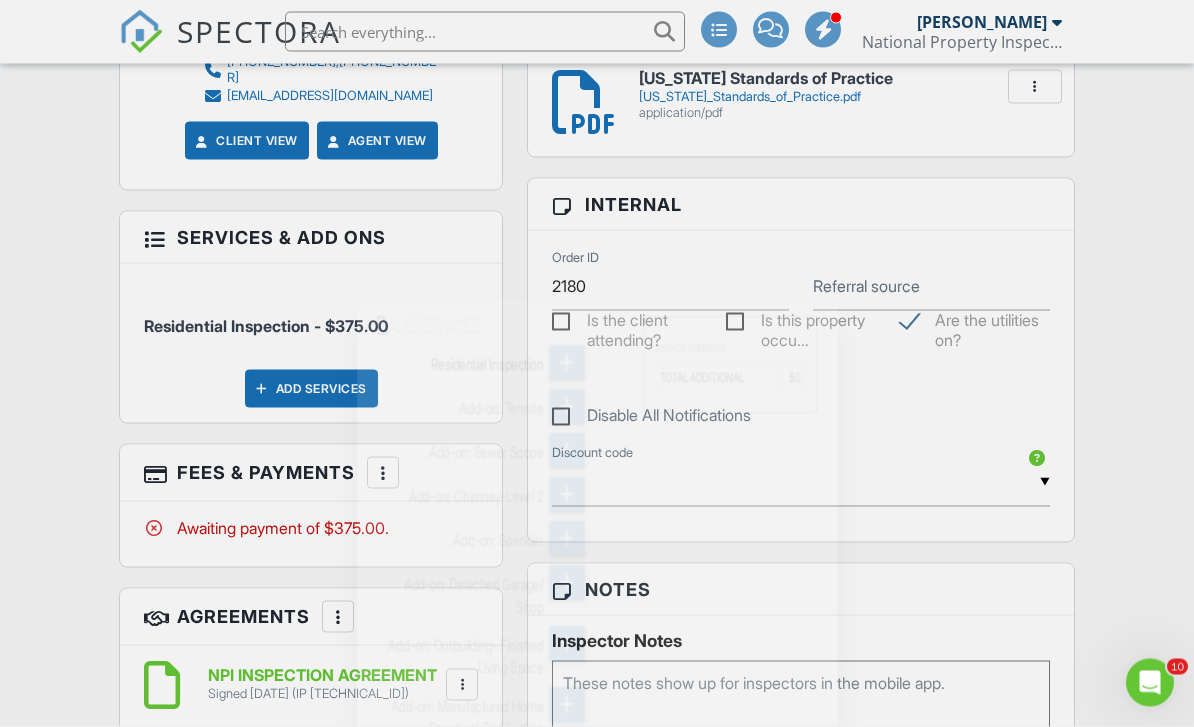 scroll, scrollTop: 1434, scrollLeft: 0, axis: vertical 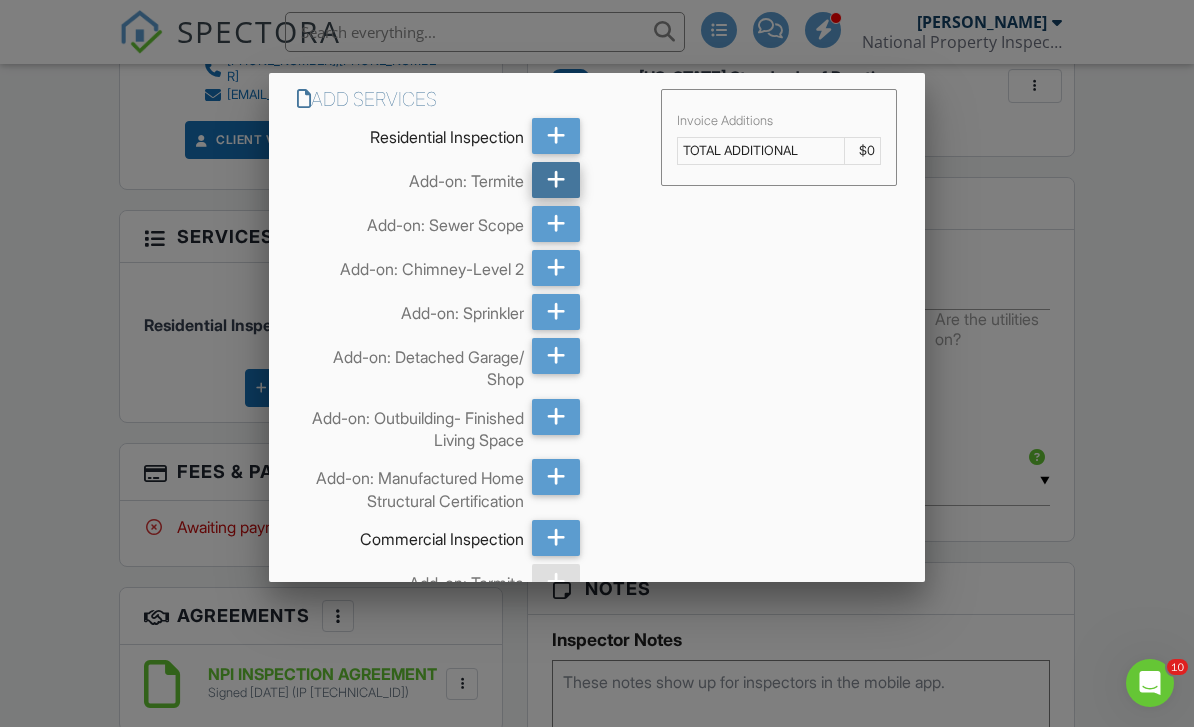 click at bounding box center (556, 180) 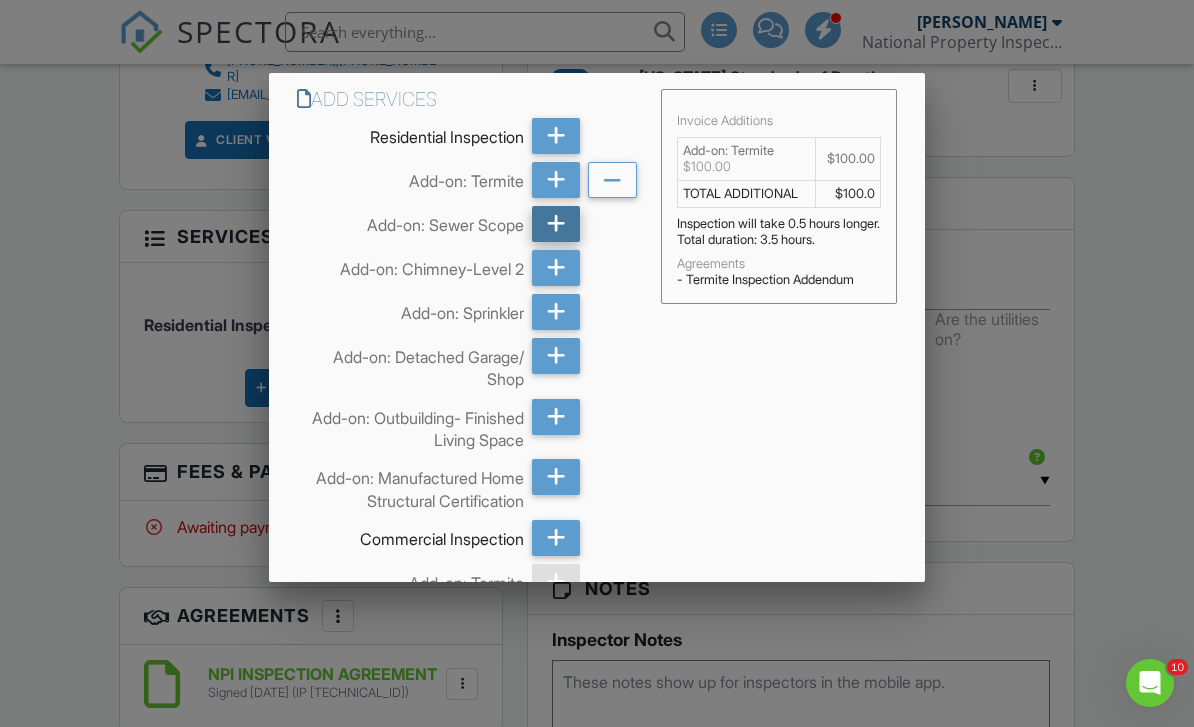 click at bounding box center (556, 224) 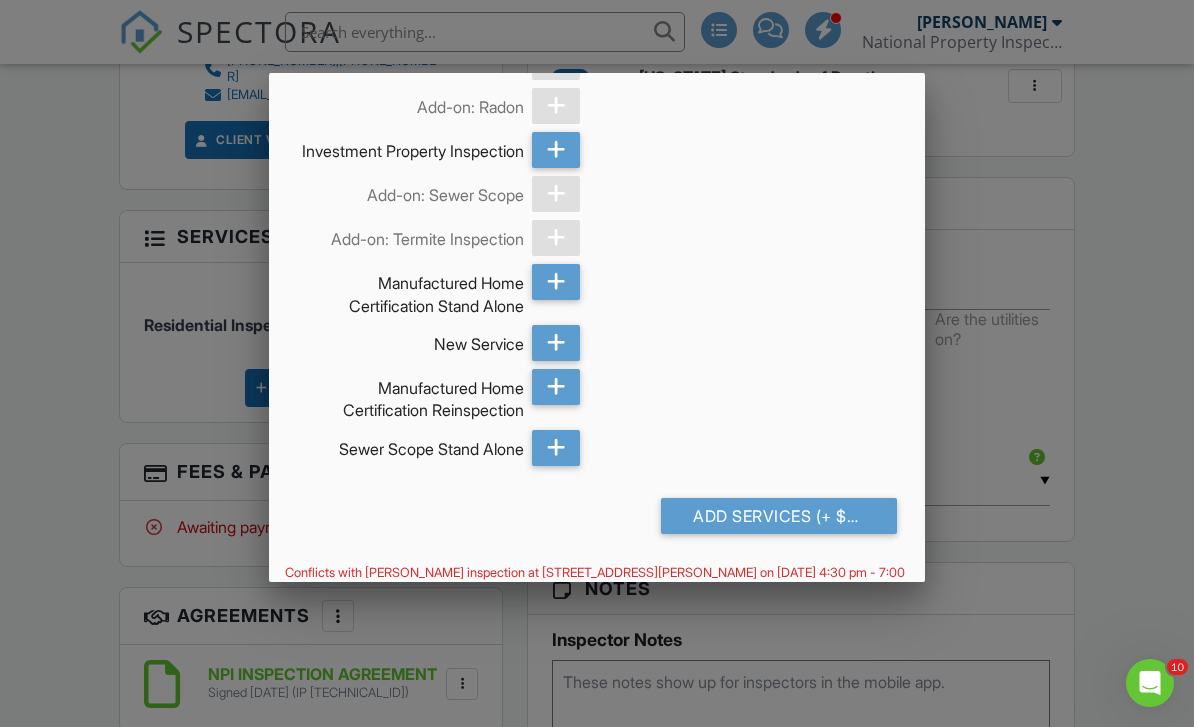 scroll, scrollTop: 914, scrollLeft: 0, axis: vertical 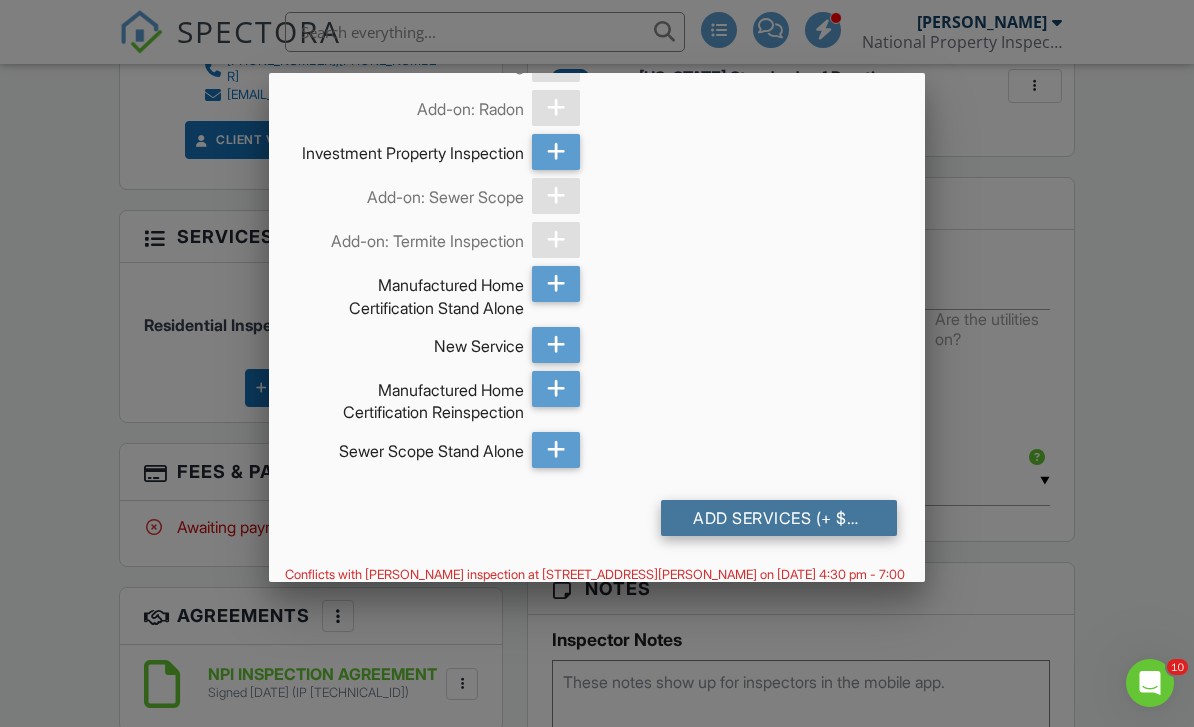 click on "Add Services
(+ $250.0)" at bounding box center [779, 518] 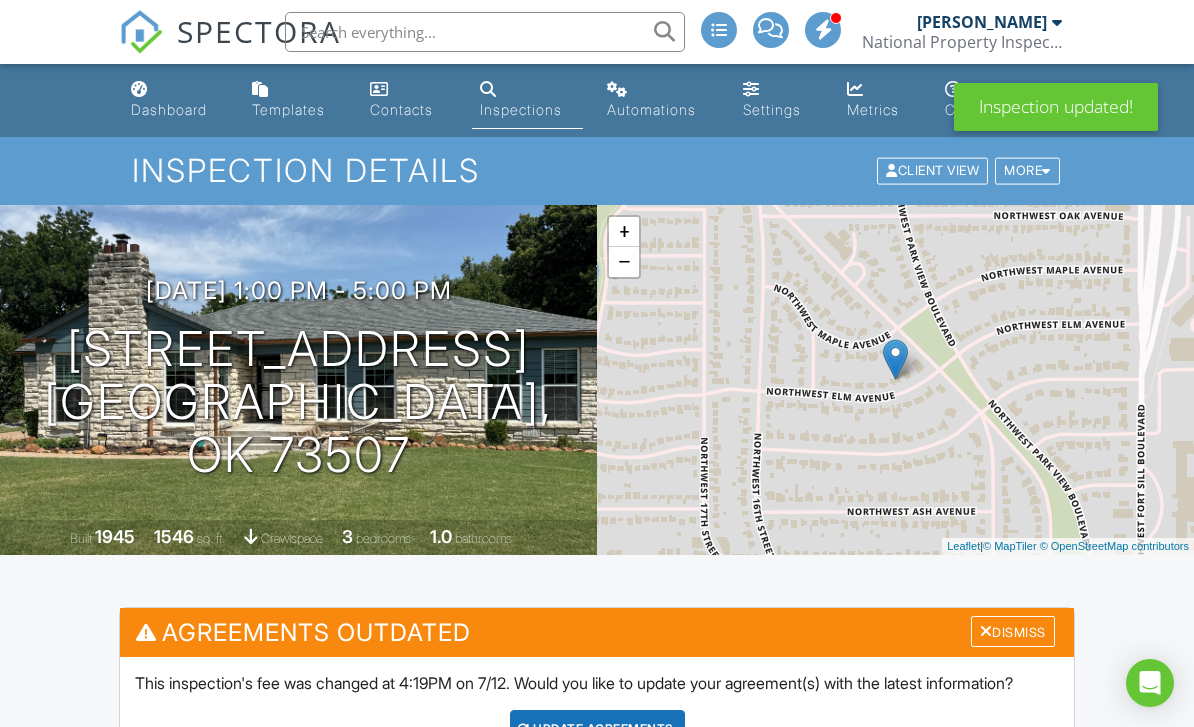 scroll, scrollTop: 0, scrollLeft: 0, axis: both 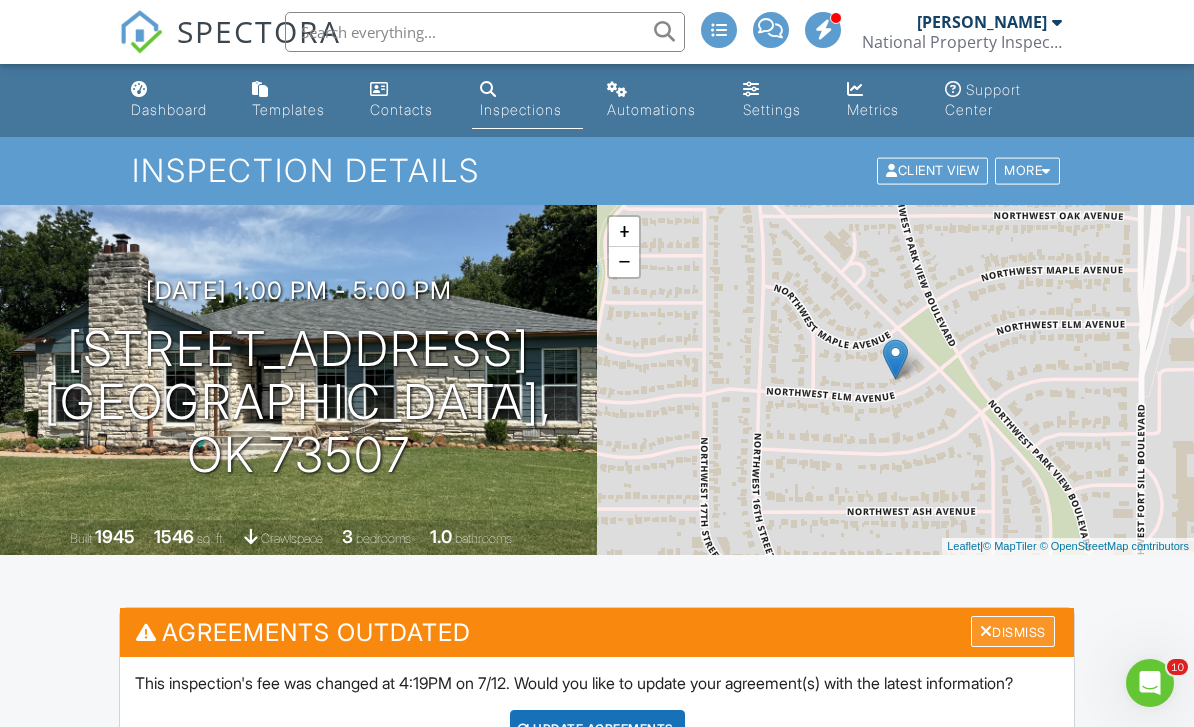 click on "Dismiss" at bounding box center [1013, 631] 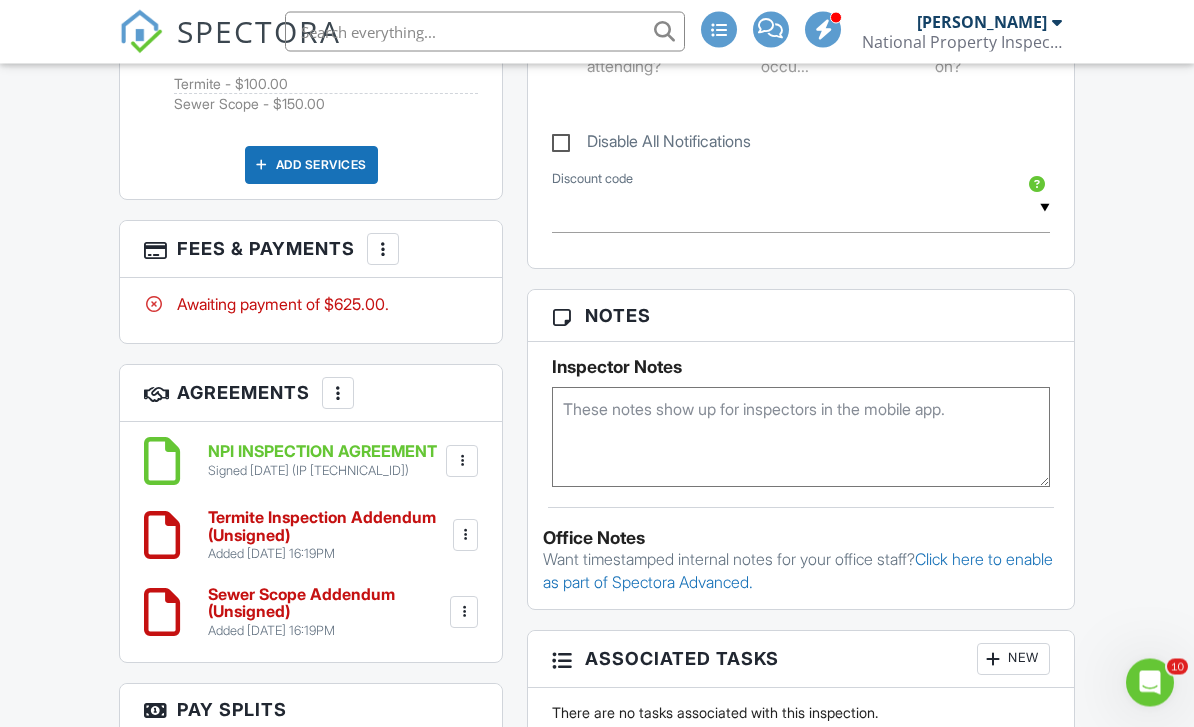 scroll, scrollTop: 1708, scrollLeft: 0, axis: vertical 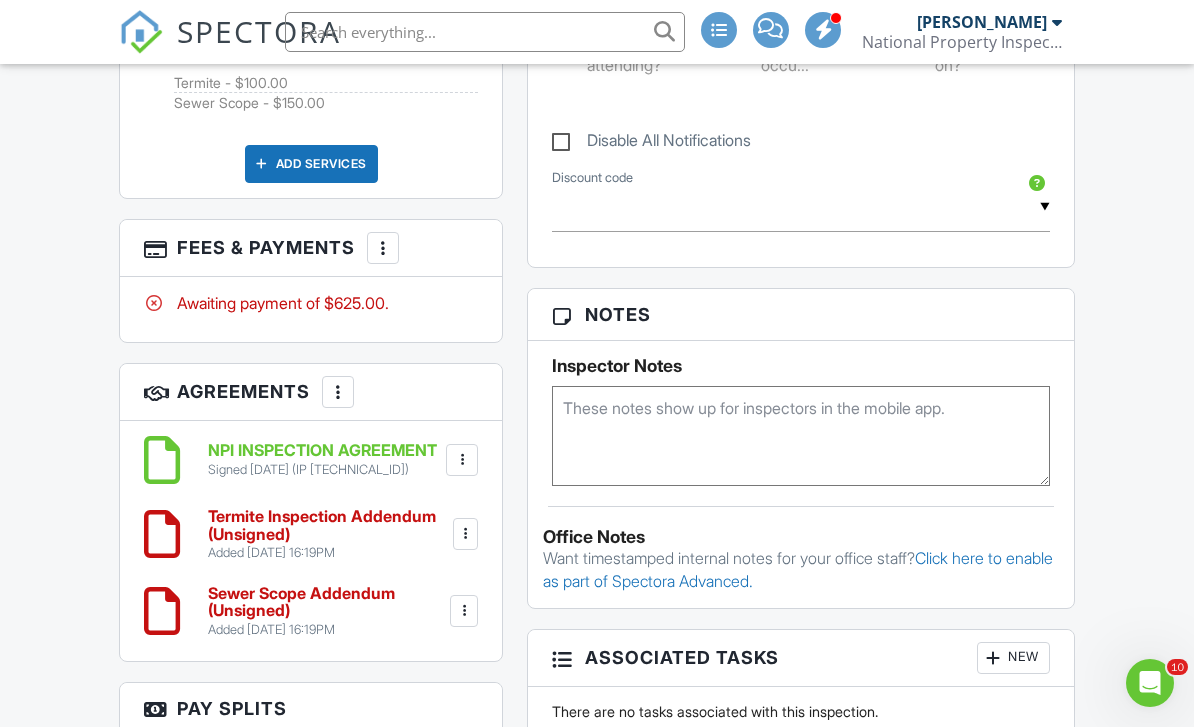 click at bounding box center [466, 534] 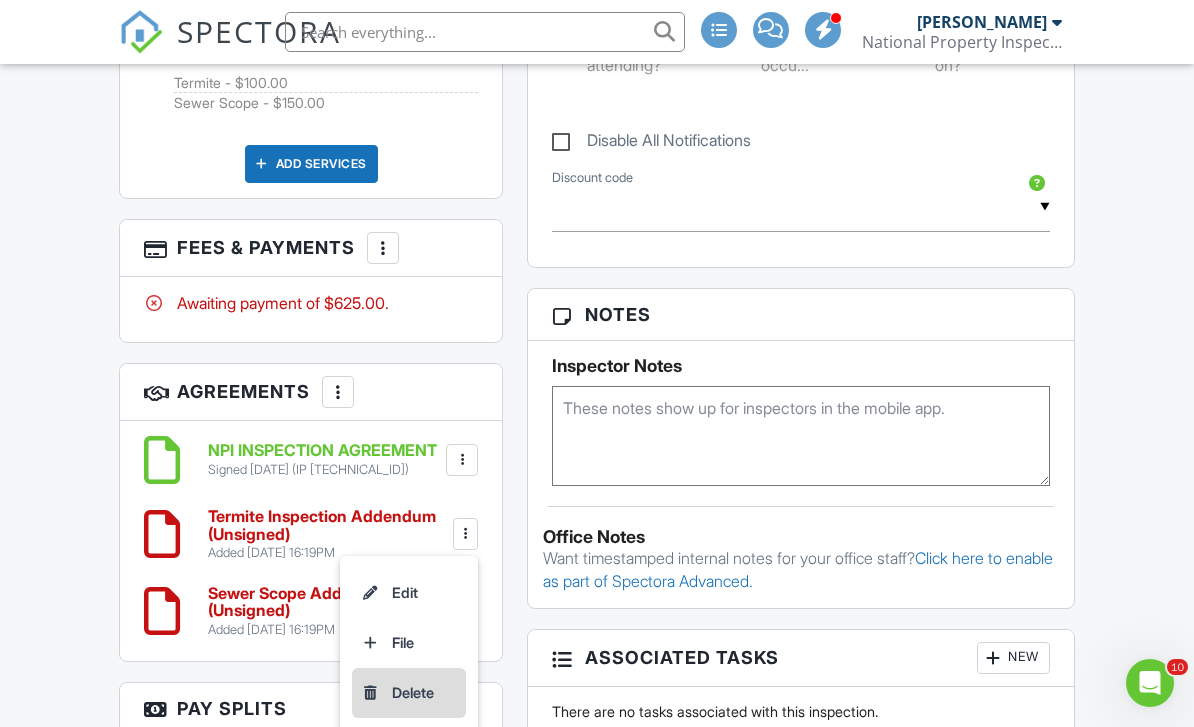click on "Delete" at bounding box center [409, 693] 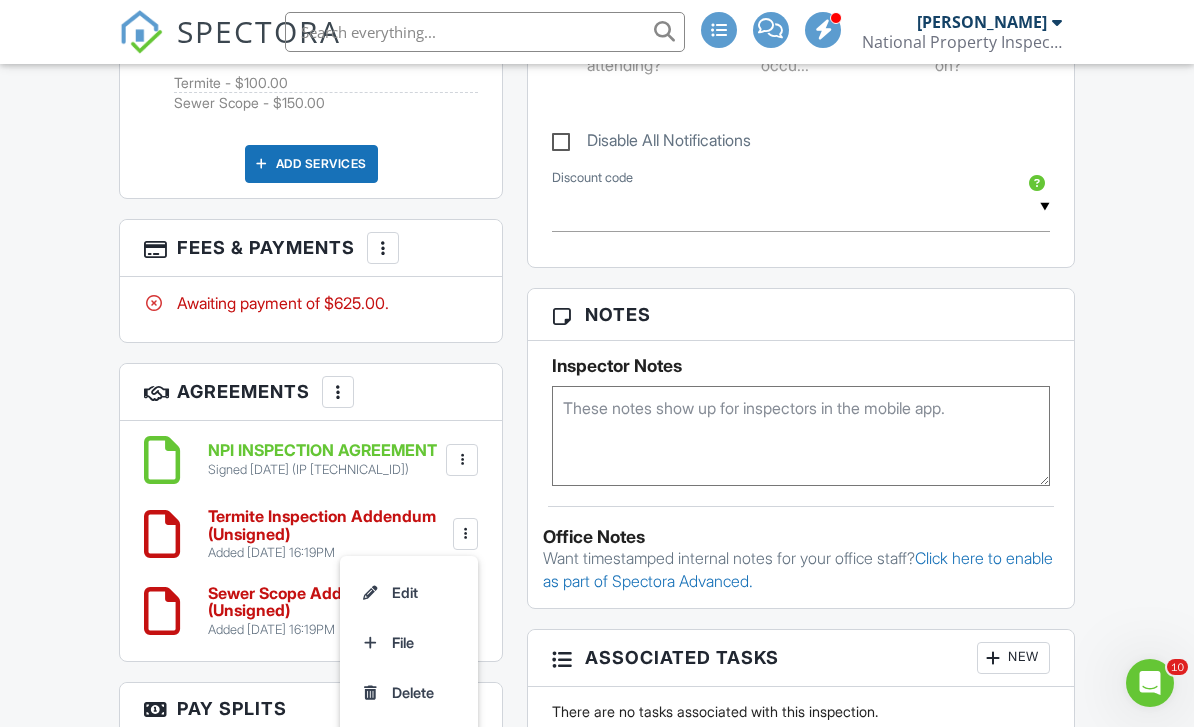 scroll, scrollTop: 1772, scrollLeft: 0, axis: vertical 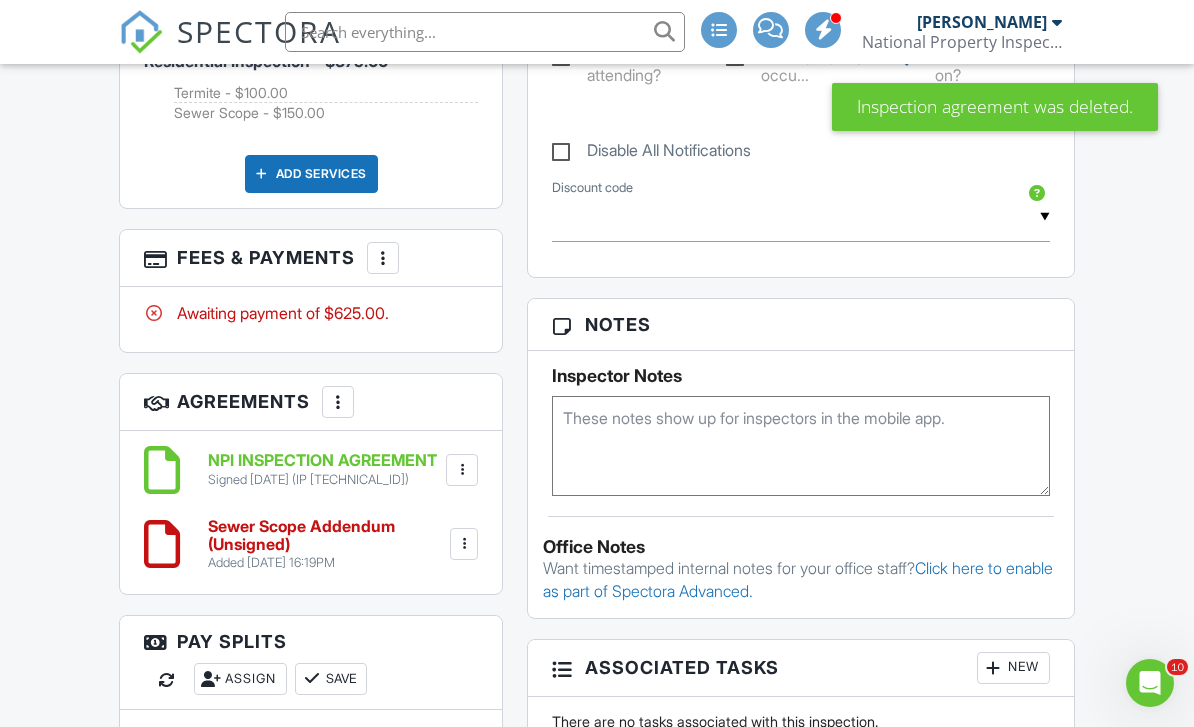 click at bounding box center [464, 544] 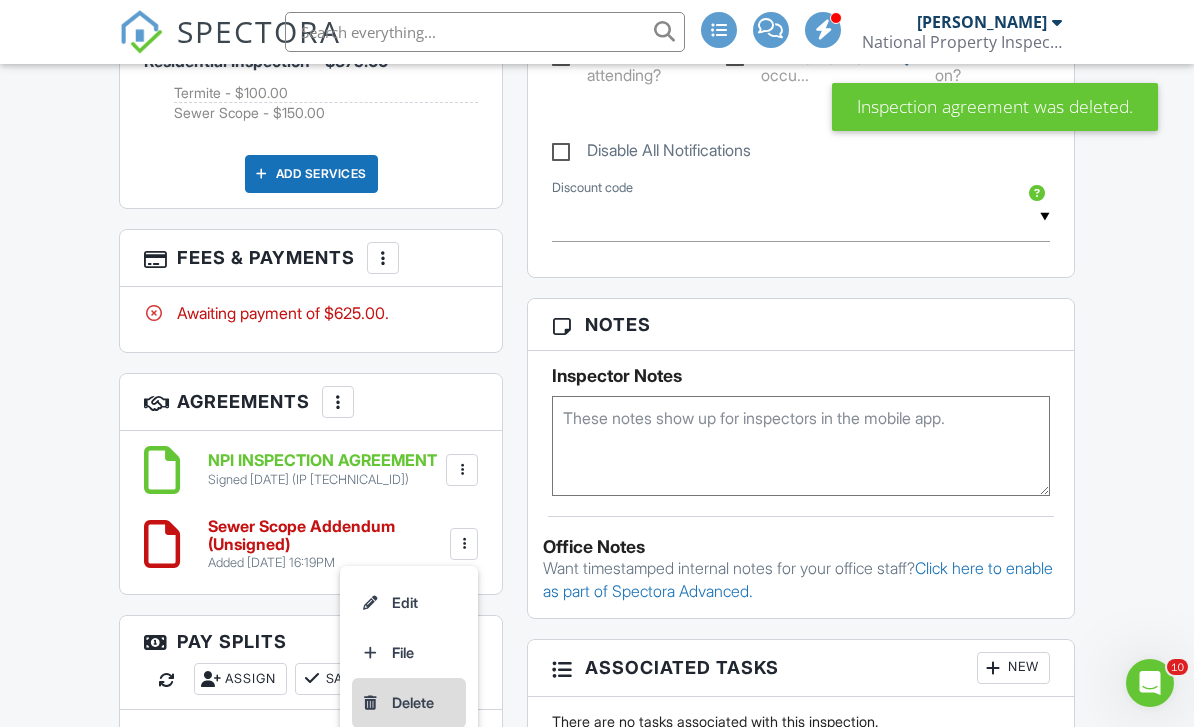 click on "Delete" at bounding box center (409, 703) 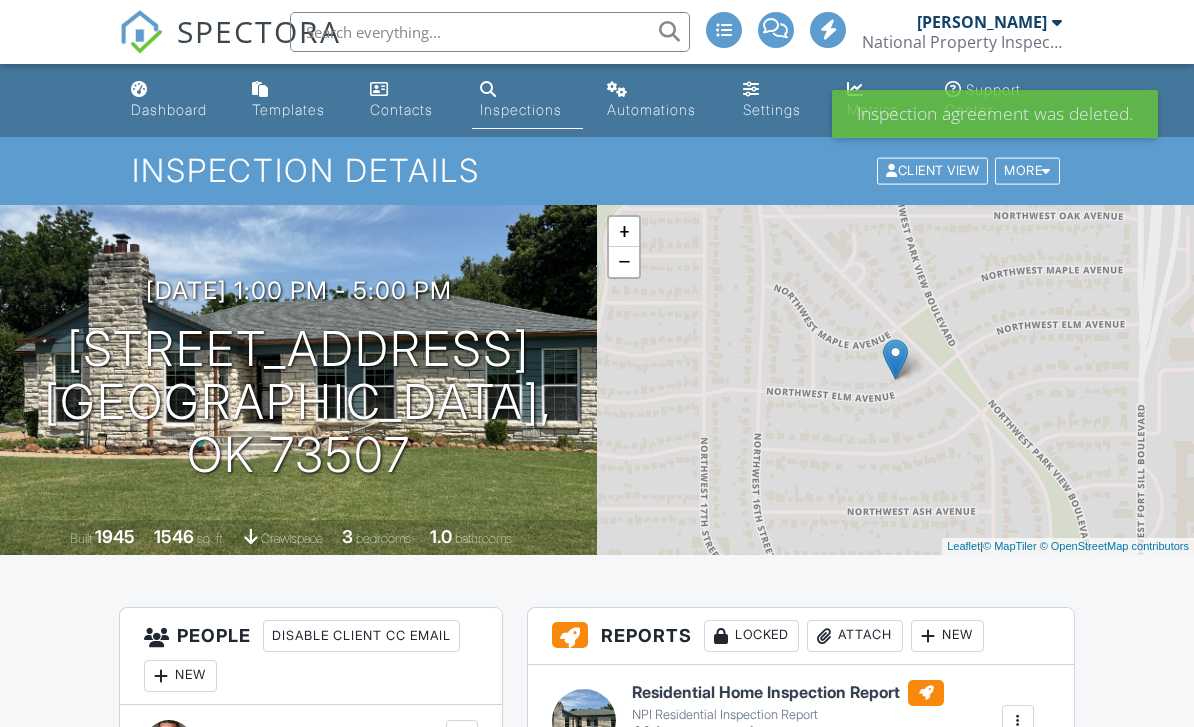 scroll, scrollTop: 0, scrollLeft: 0, axis: both 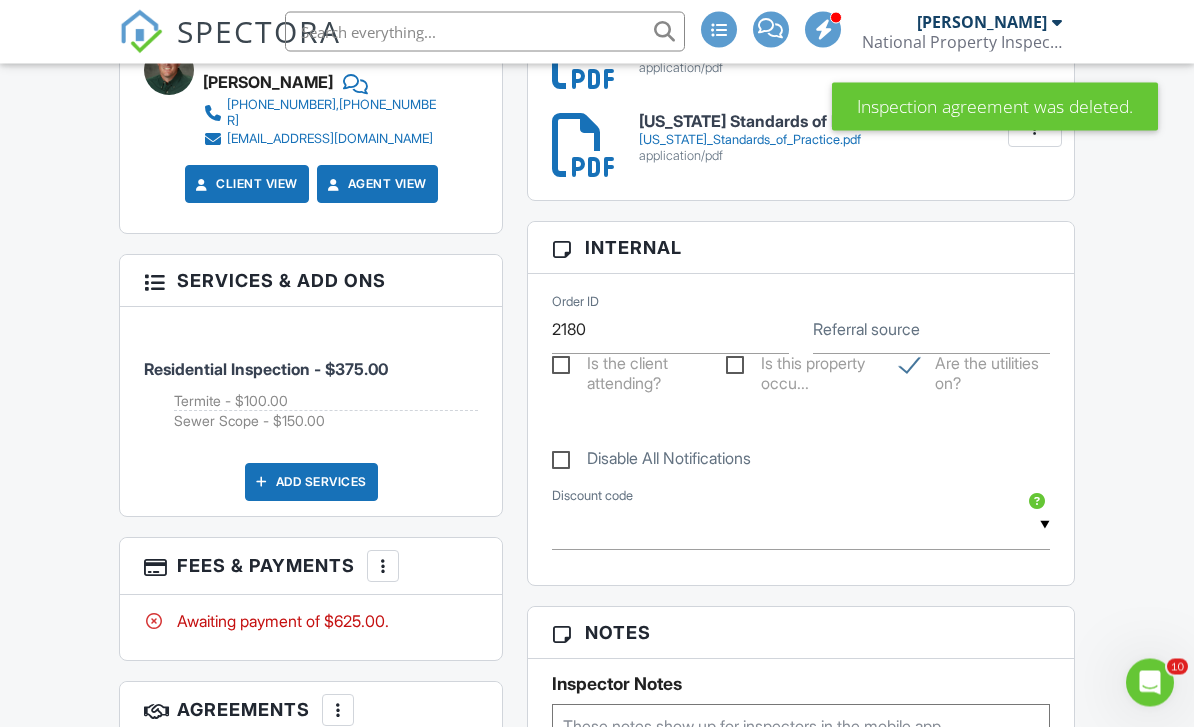 click at bounding box center [383, 567] 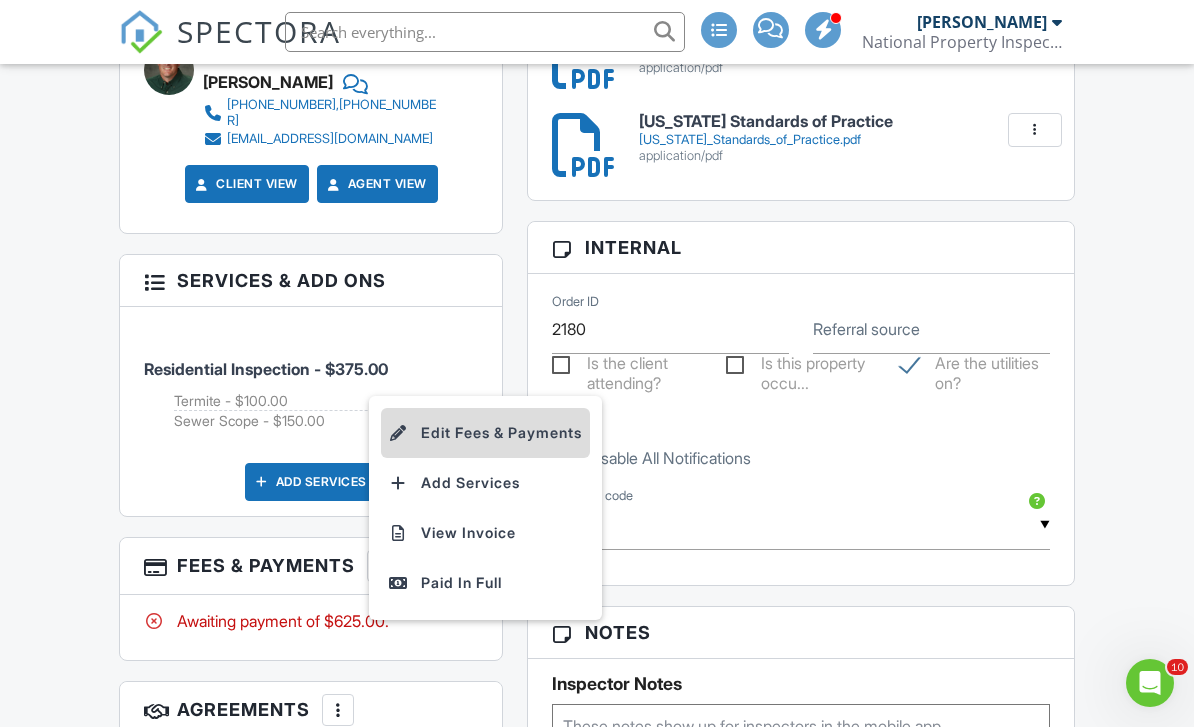 click on "Edit Fees & Payments" at bounding box center [485, 433] 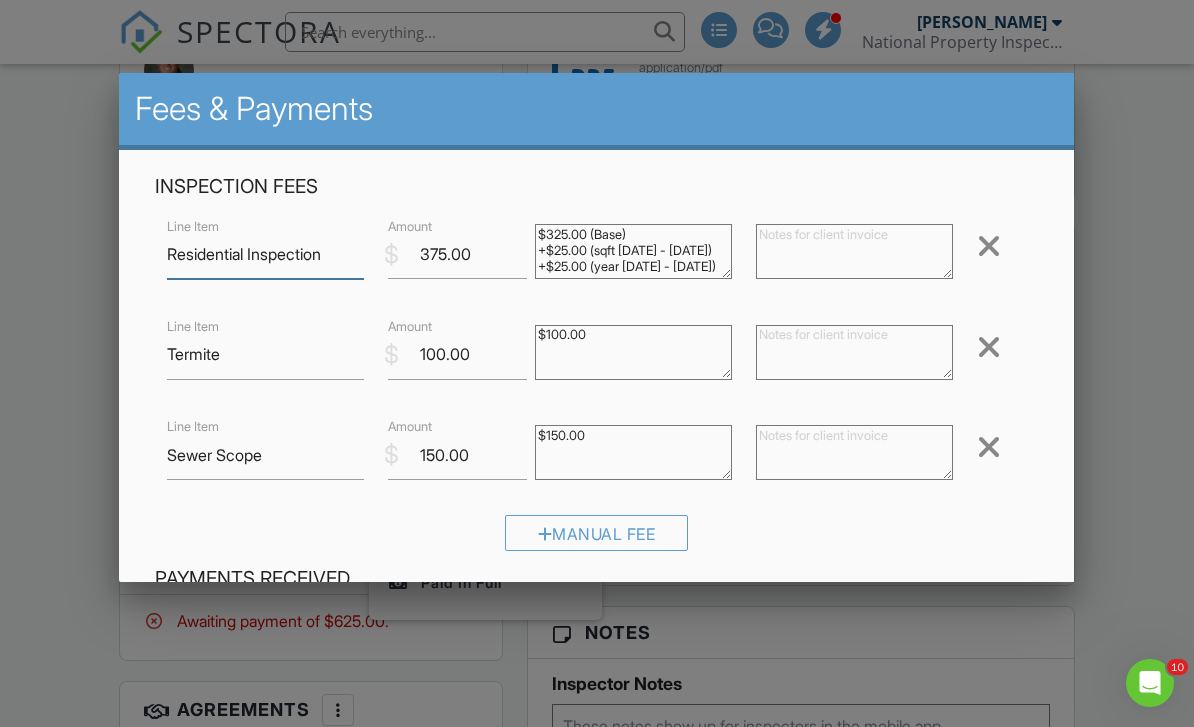 scroll, scrollTop: 1389, scrollLeft: 0, axis: vertical 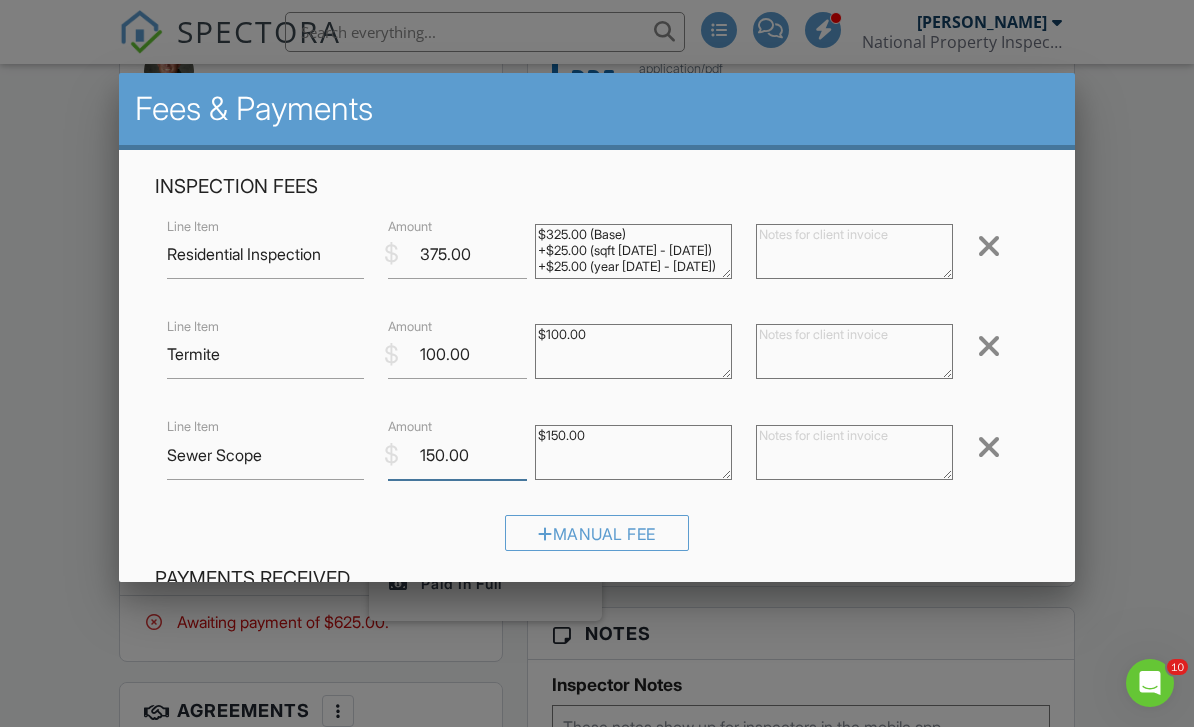 click on "150.00" at bounding box center (457, 455) 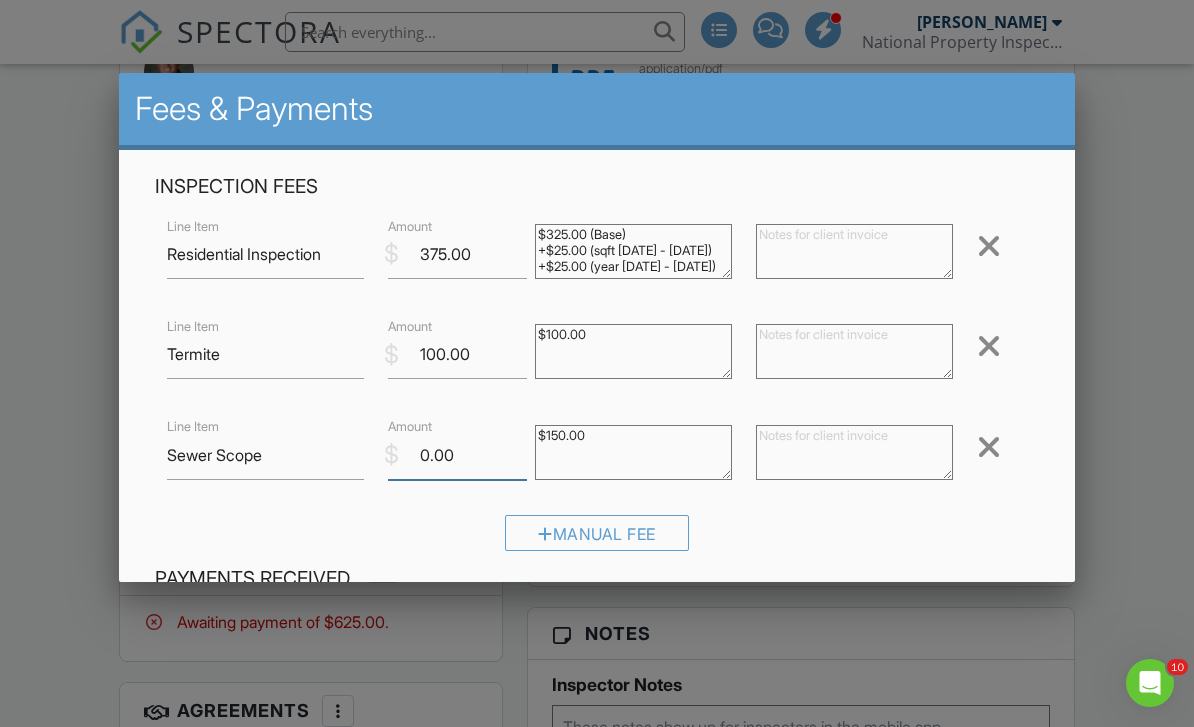 type on "0.00" 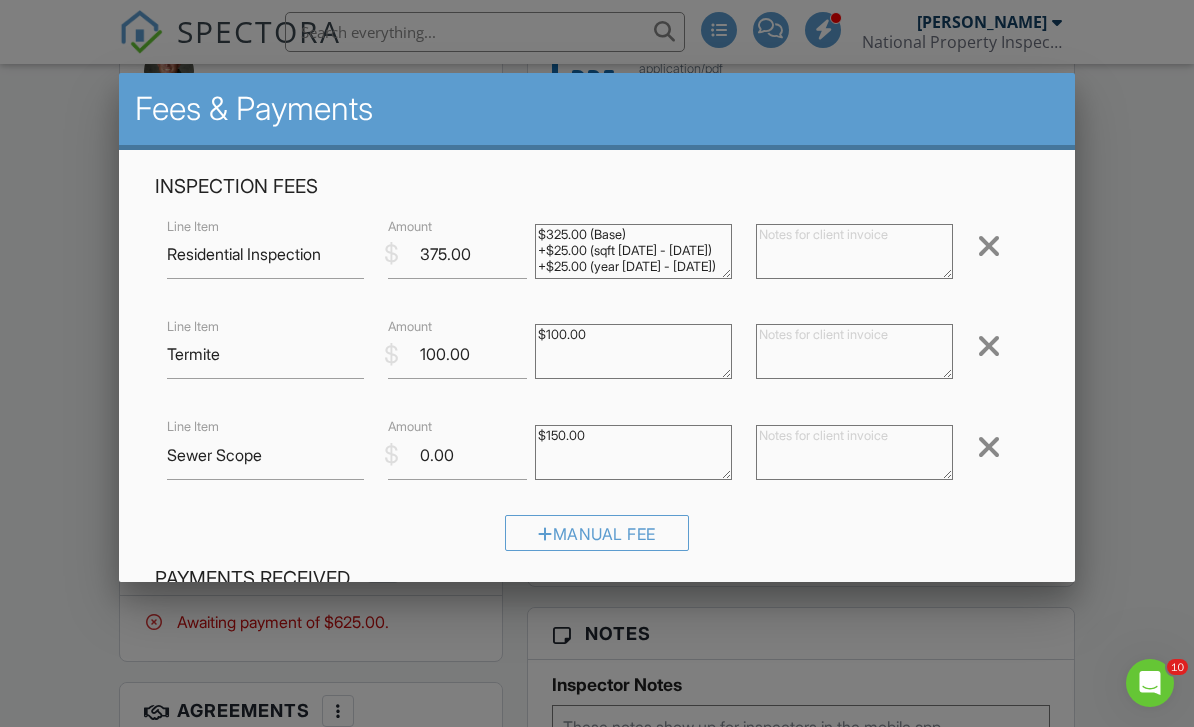 click at bounding box center [854, 452] 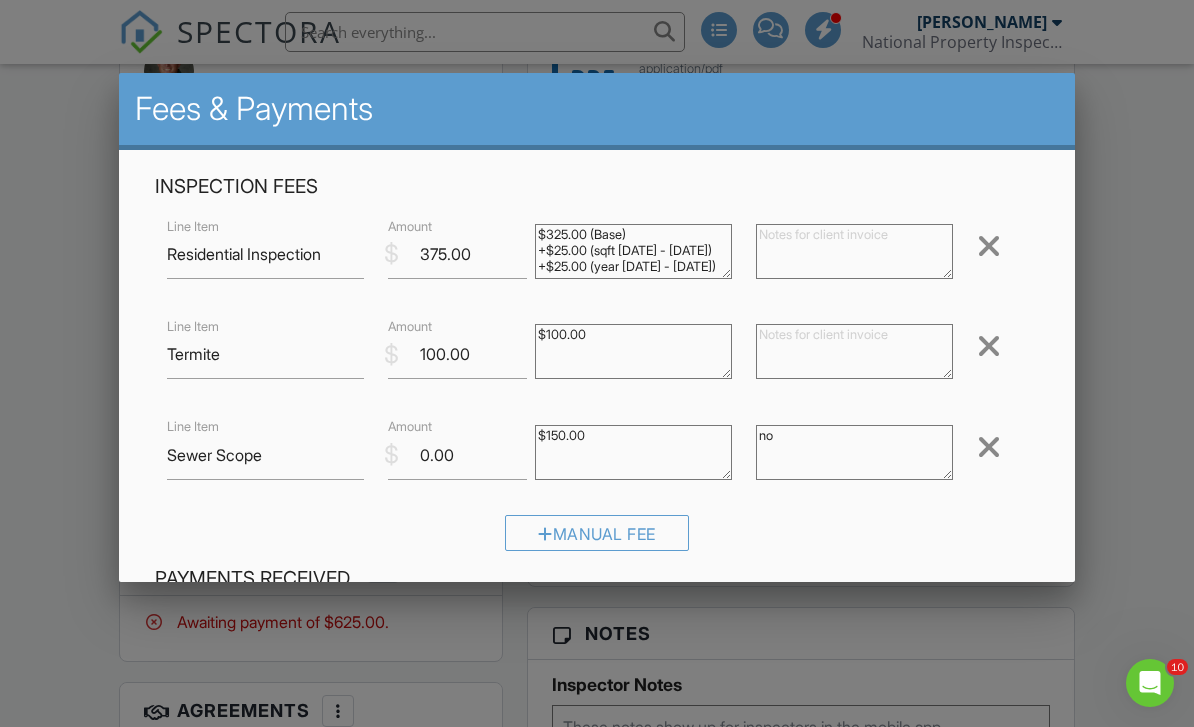 type on "n" 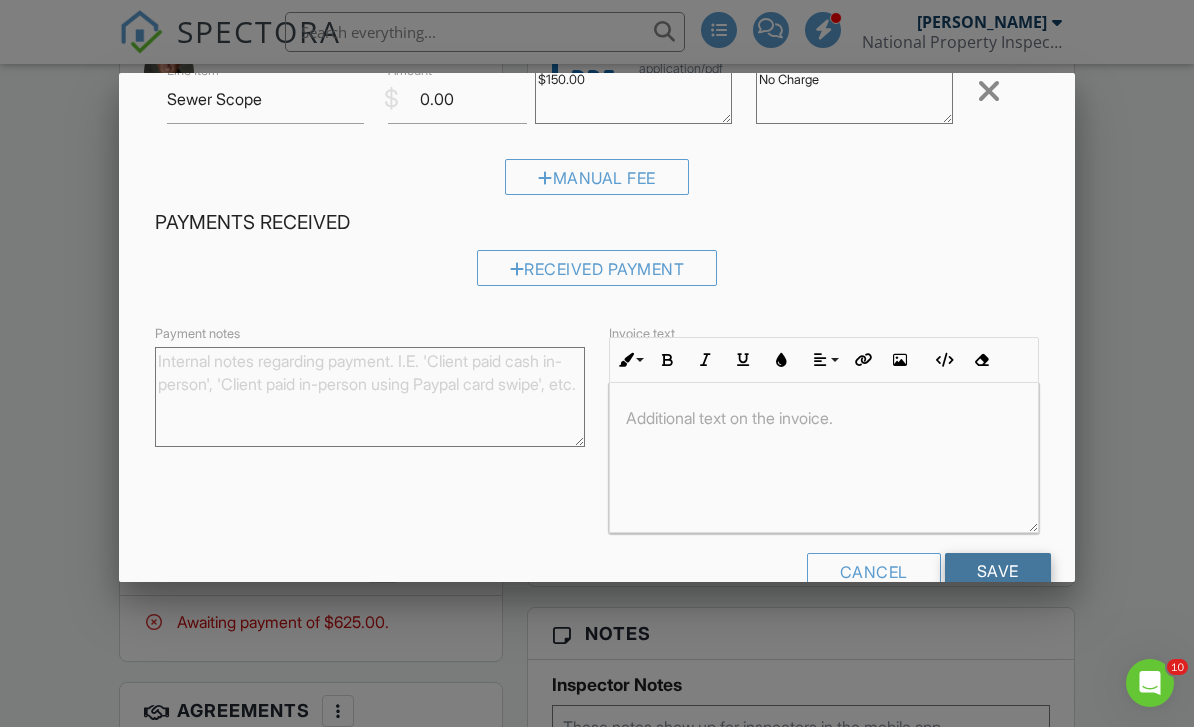 scroll, scrollTop: 355, scrollLeft: 0, axis: vertical 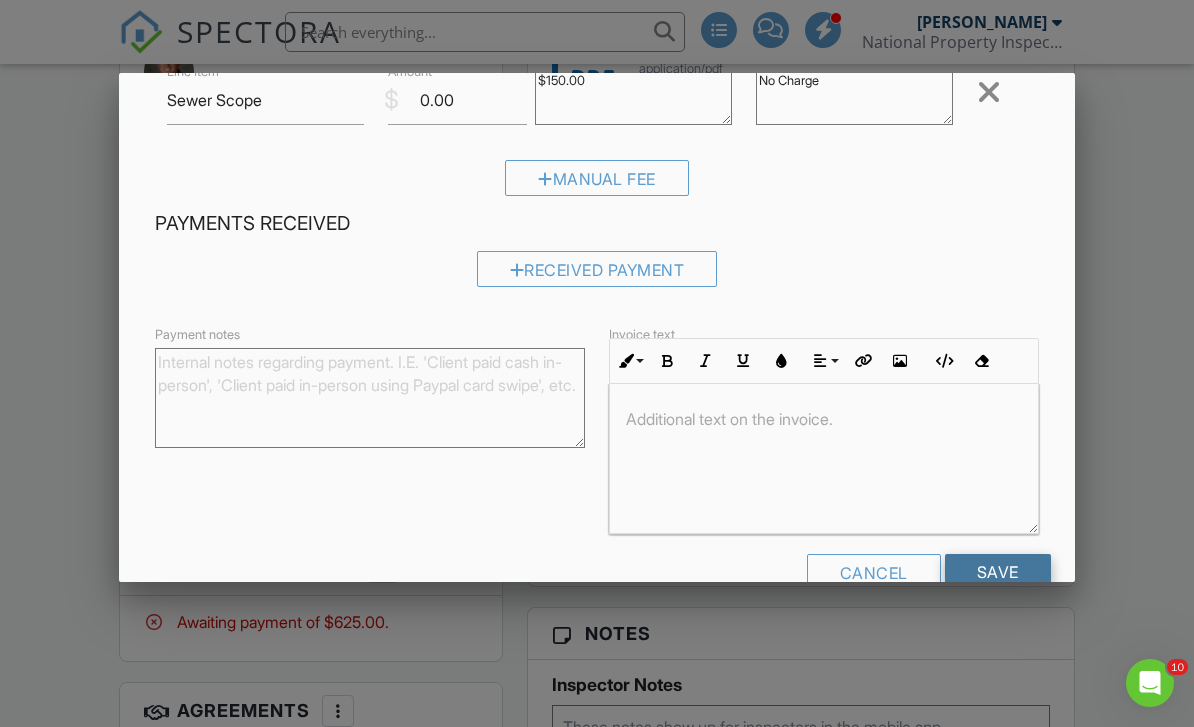 type on "No Charge" 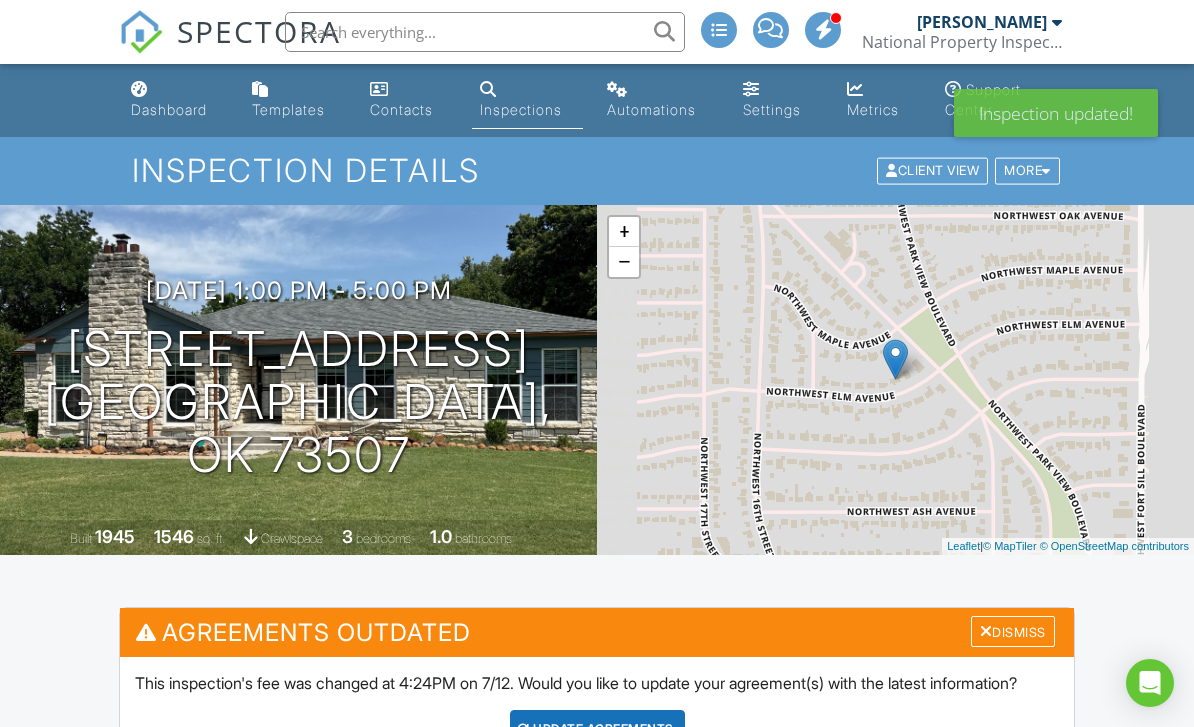 scroll, scrollTop: 0, scrollLeft: 0, axis: both 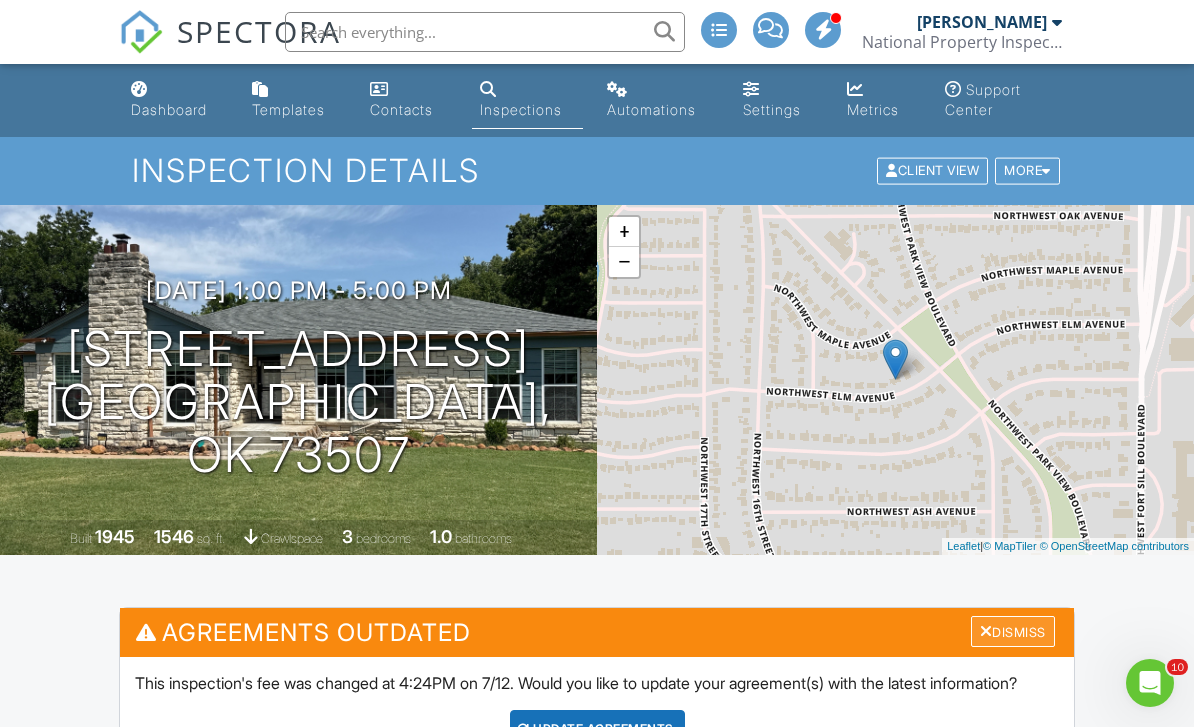 click on "Dismiss" at bounding box center (1013, 631) 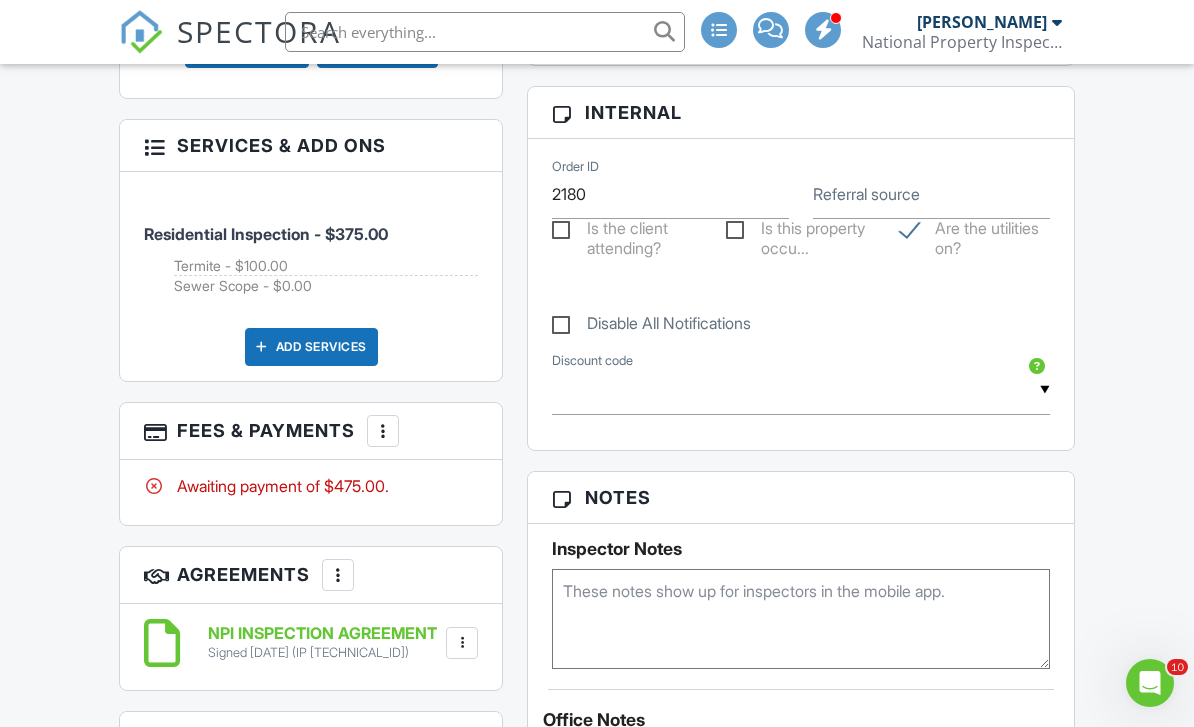 scroll, scrollTop: 1524, scrollLeft: 0, axis: vertical 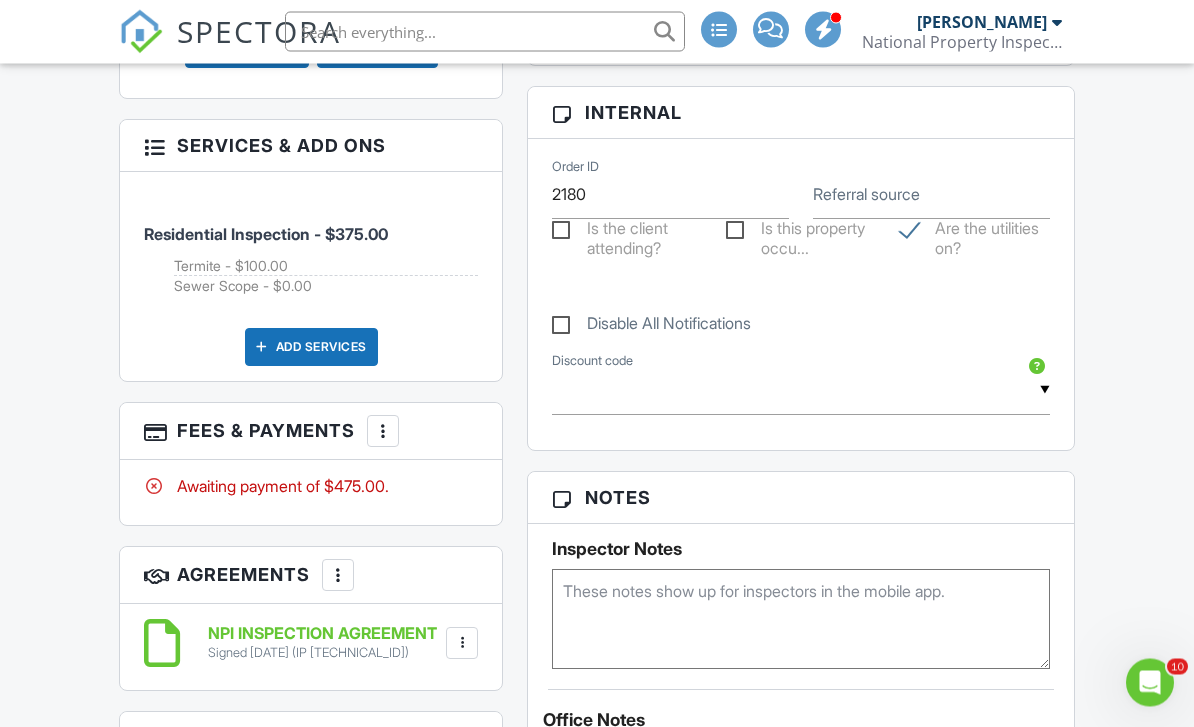 click at bounding box center [383, 432] 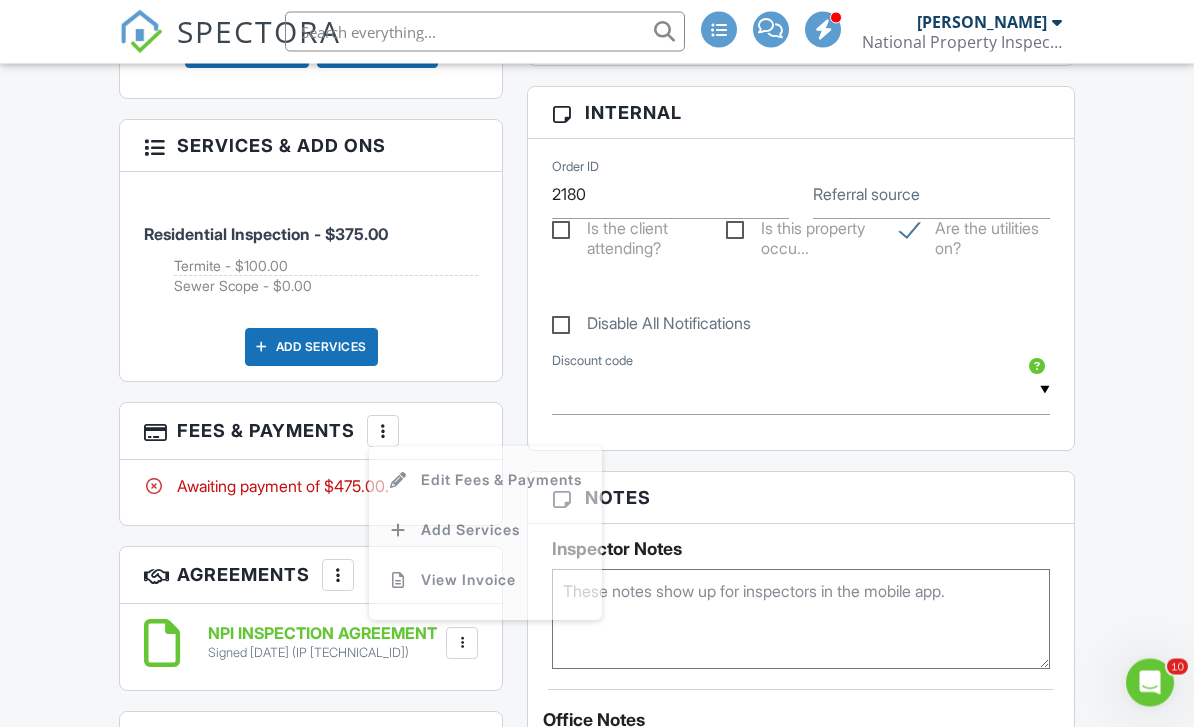 scroll, scrollTop: 1525, scrollLeft: 0, axis: vertical 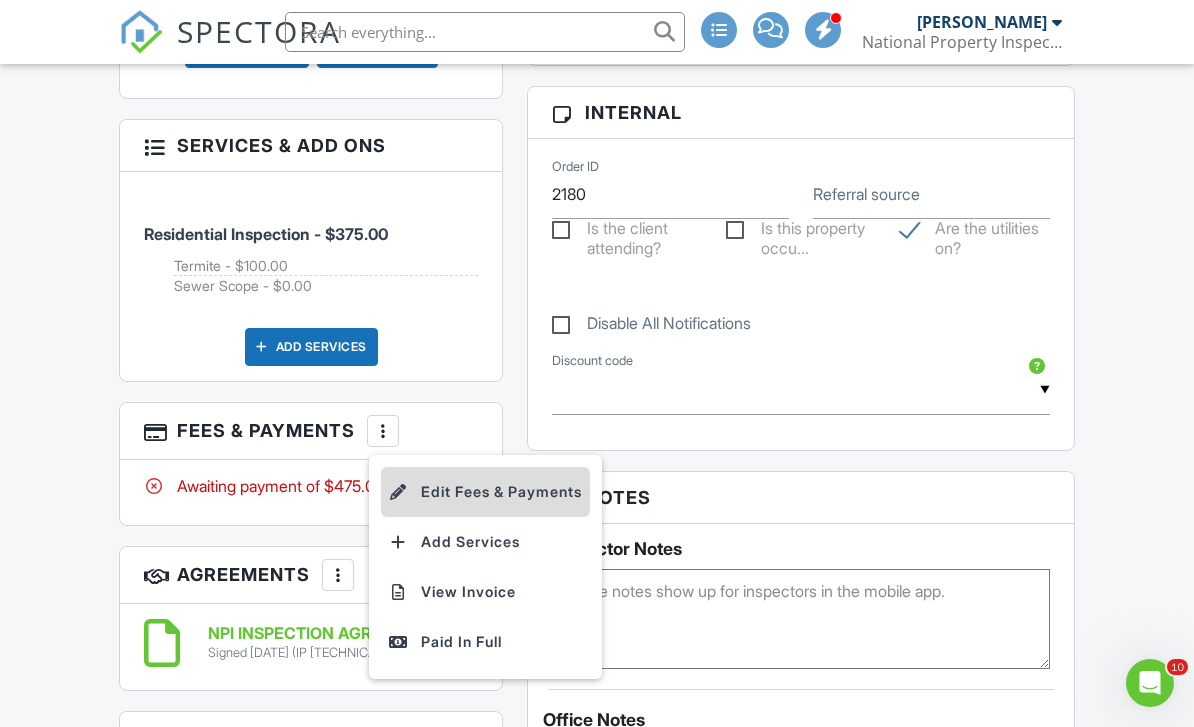 click on "Edit Fees & Payments" at bounding box center [485, 492] 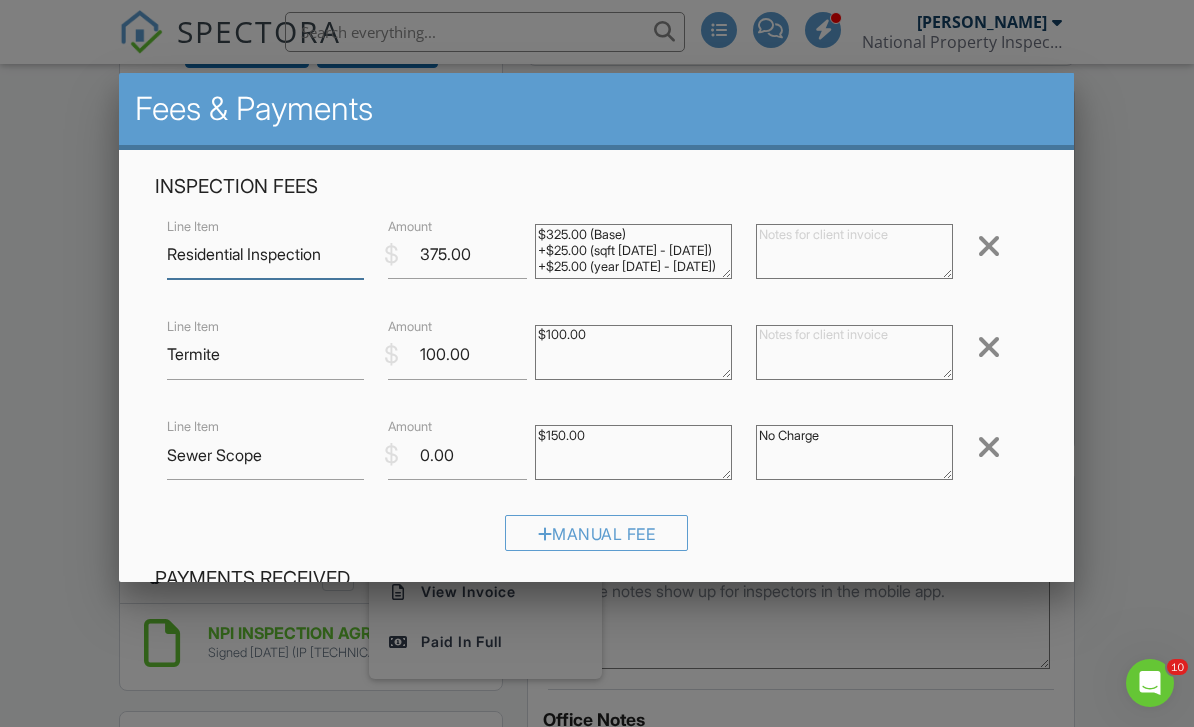scroll, scrollTop: 1524, scrollLeft: 0, axis: vertical 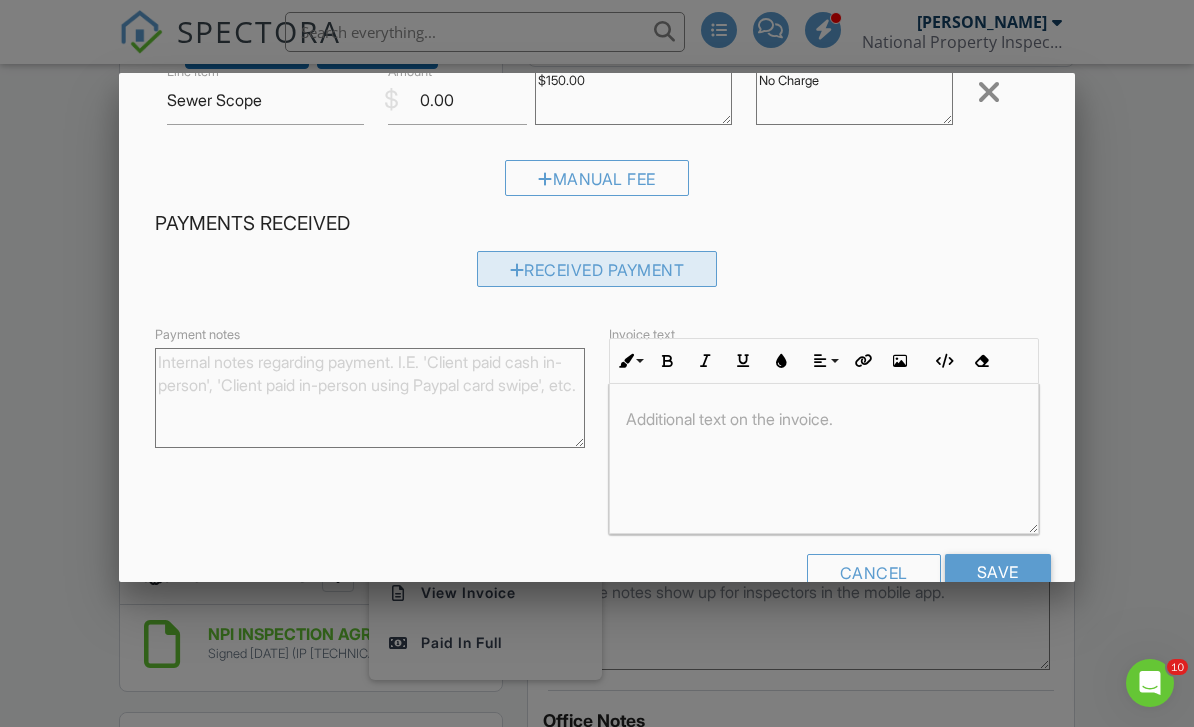 click on "Received Payment" at bounding box center [597, 269] 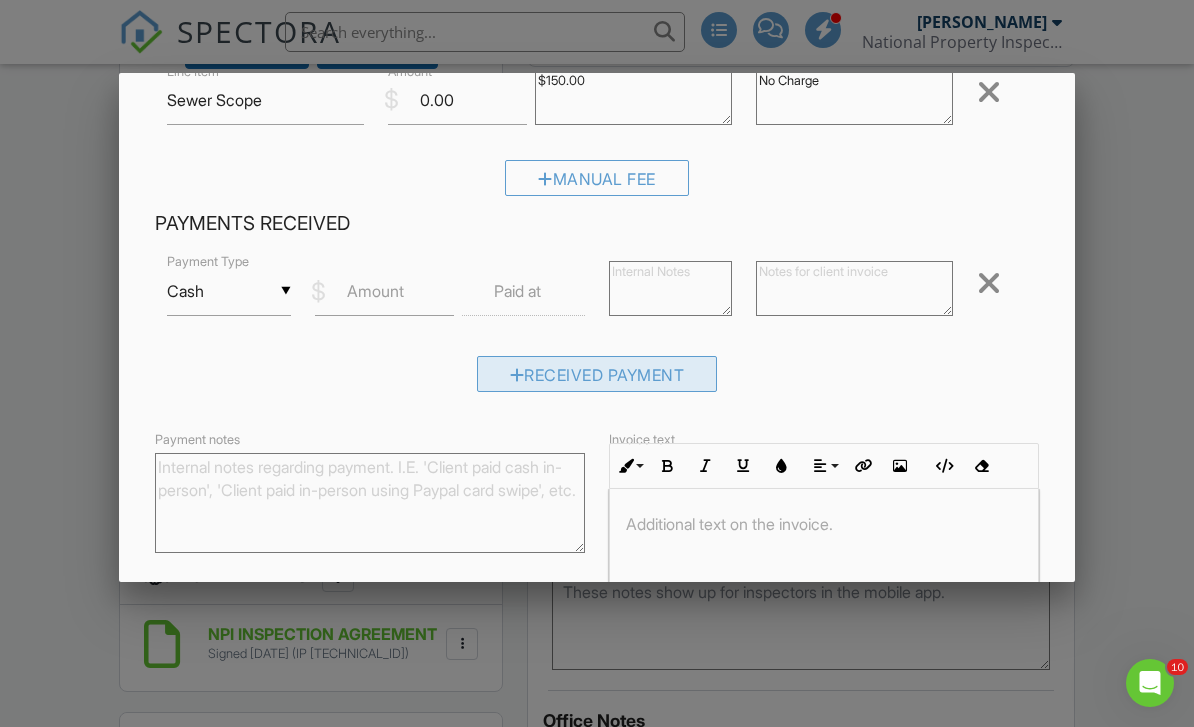 scroll, scrollTop: 1525, scrollLeft: 0, axis: vertical 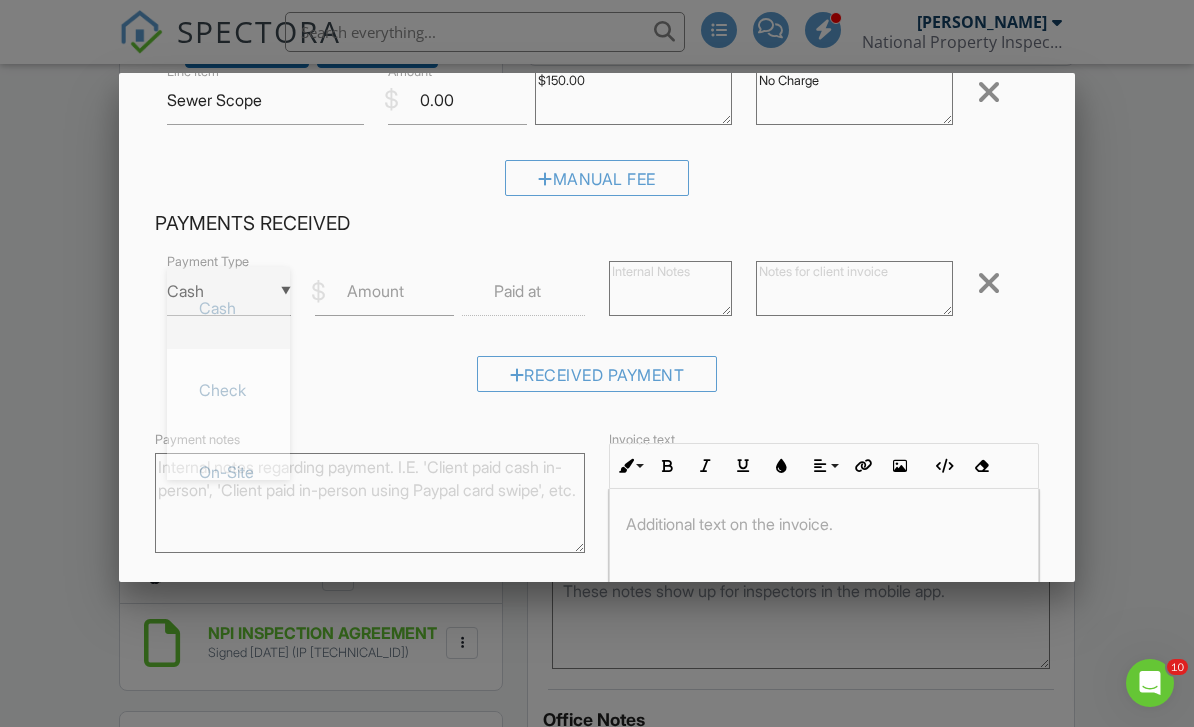 click on "▼ Cash Cash Check On-Site Card Other Cash
Check
On-Site Card
Other" at bounding box center [228, 291] 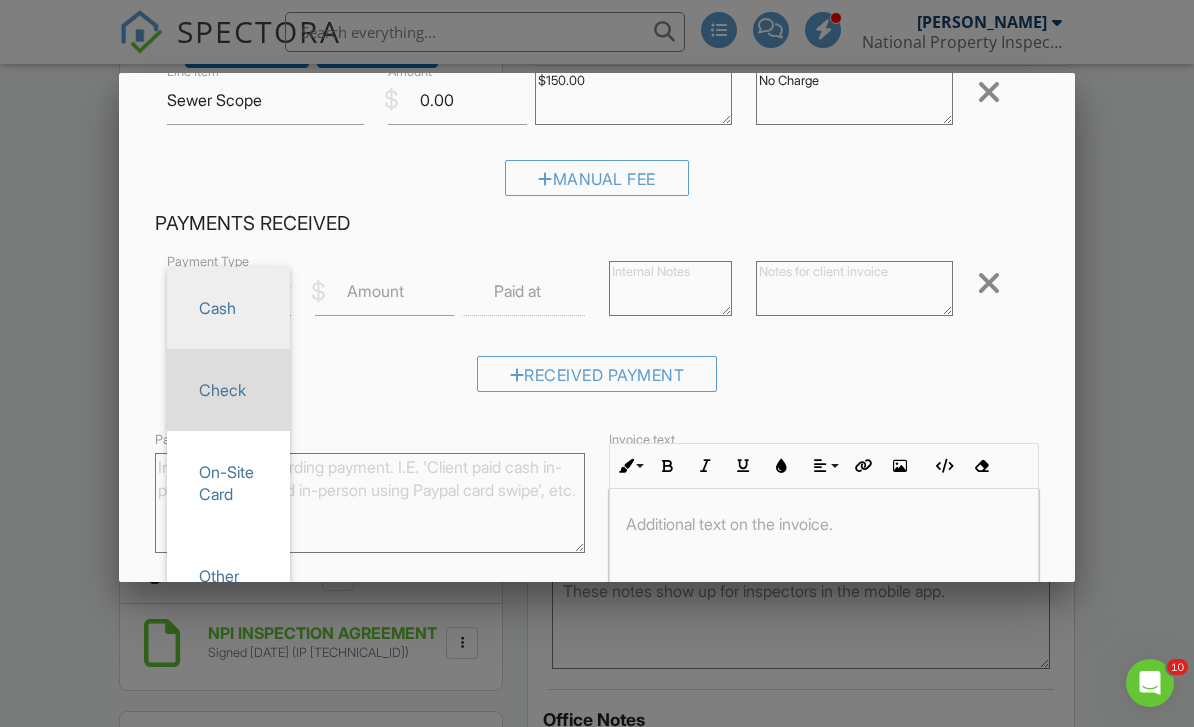 click on "Check" at bounding box center [228, 390] 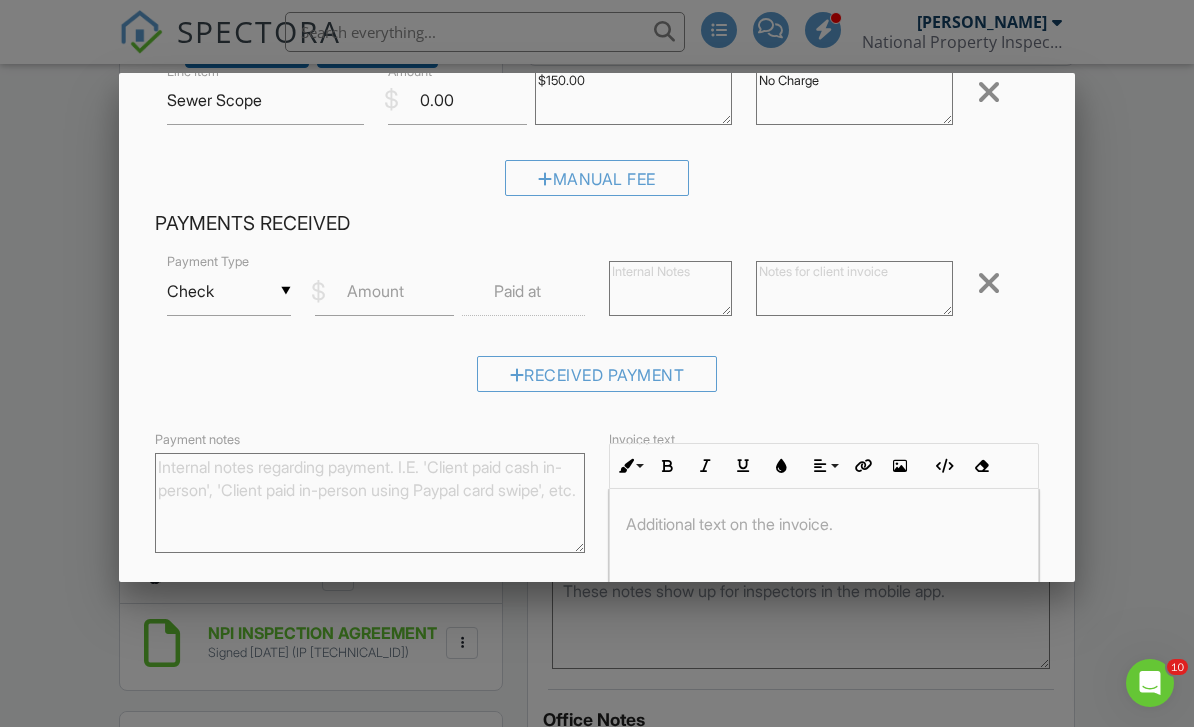 click on "Amount" at bounding box center (375, 291) 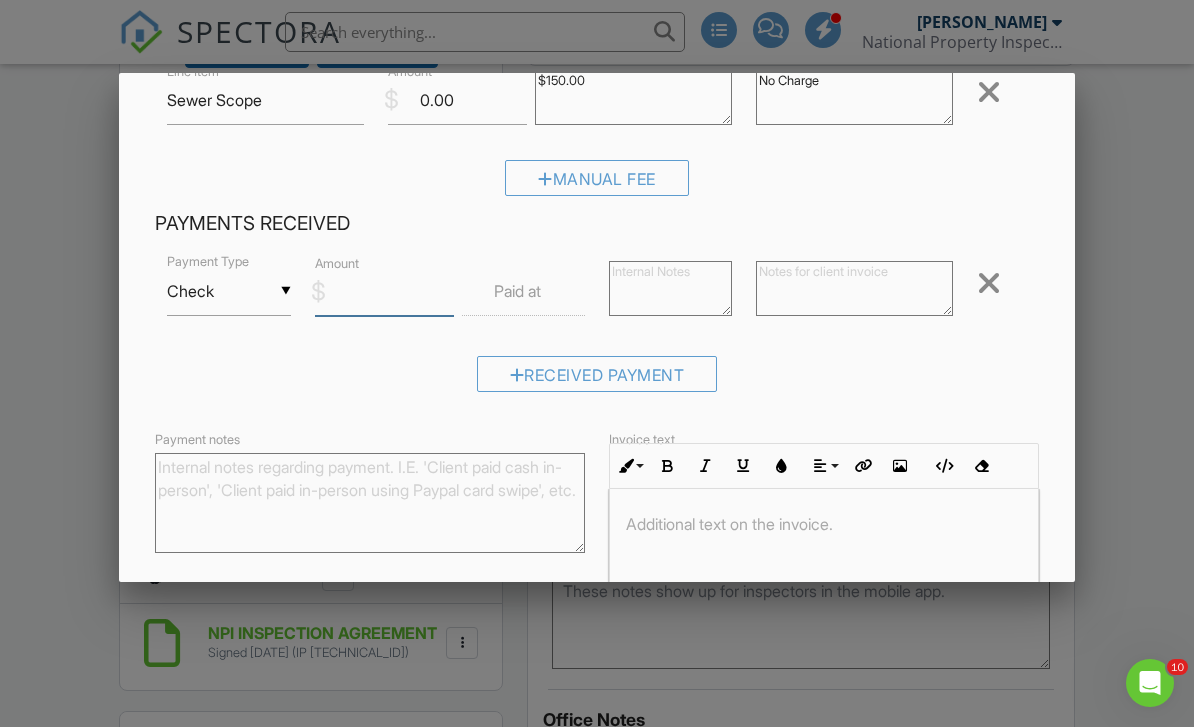 scroll, scrollTop: 1524, scrollLeft: 0, axis: vertical 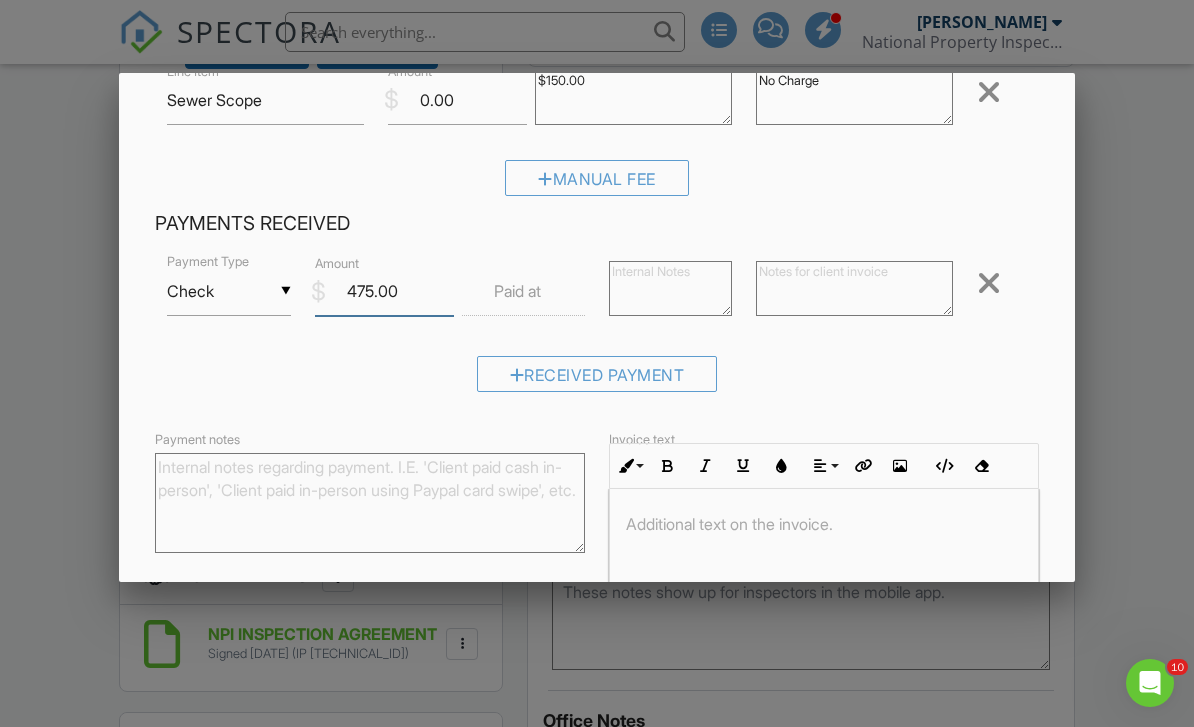type on "475.00" 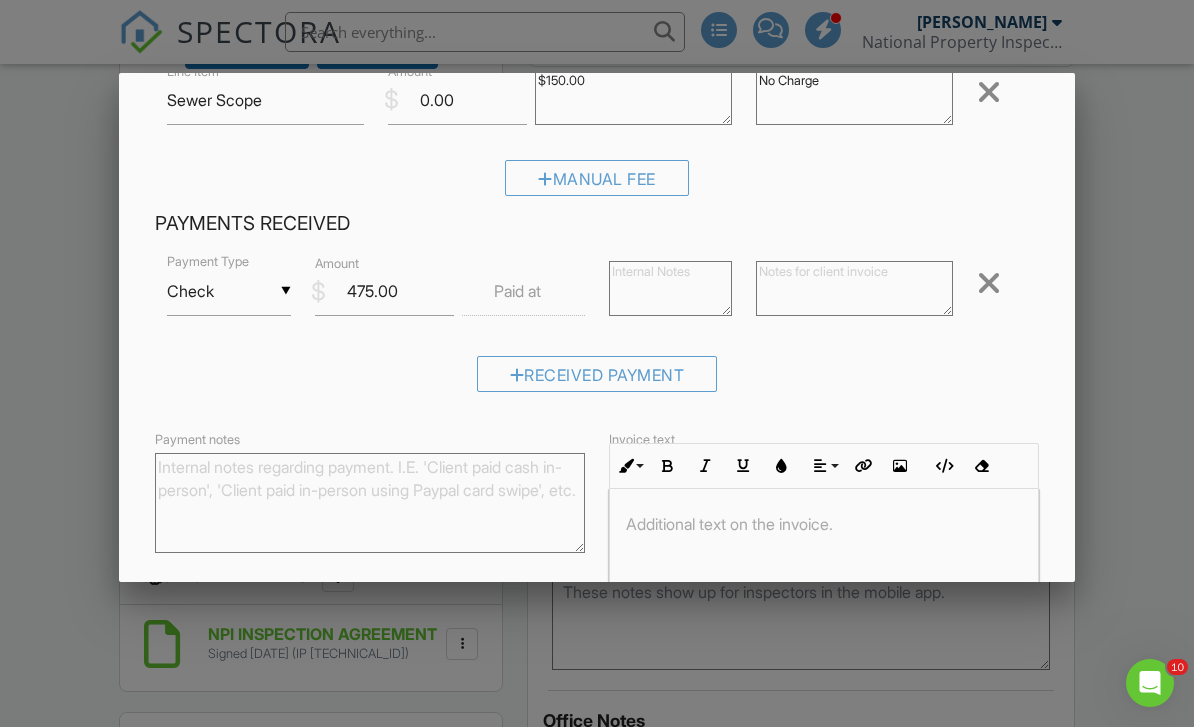click at bounding box center (854, 288) 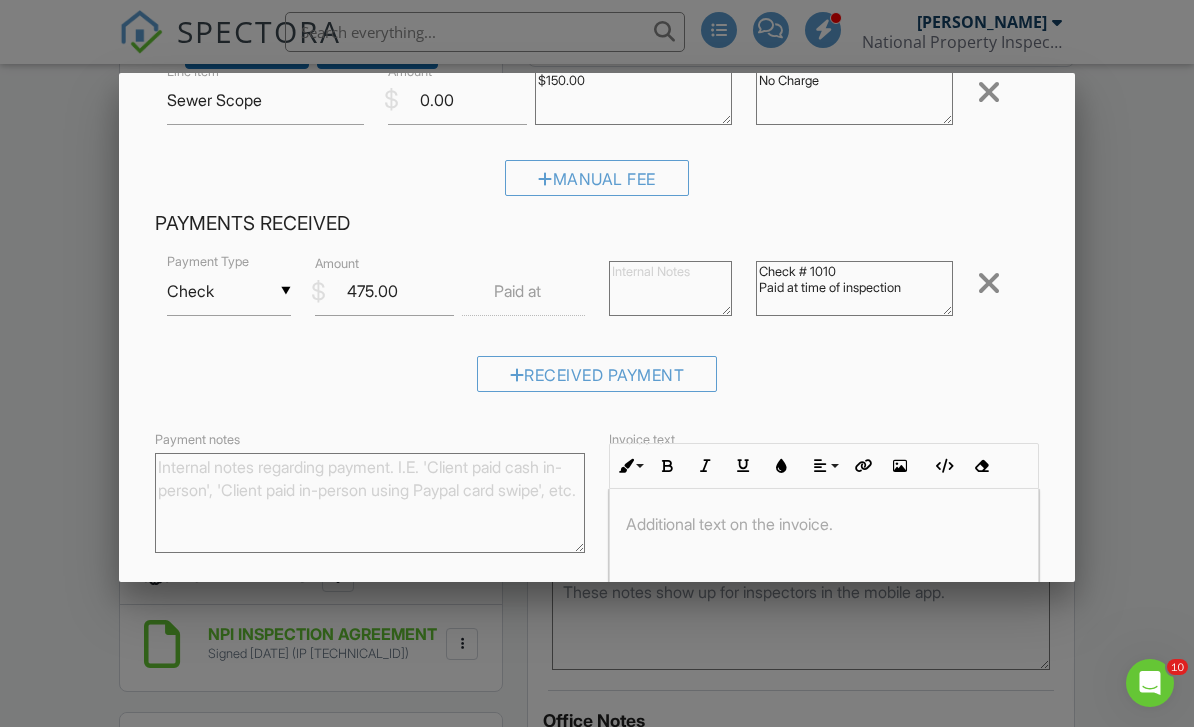 type on "Check # 1010
Paid at time of inspection" 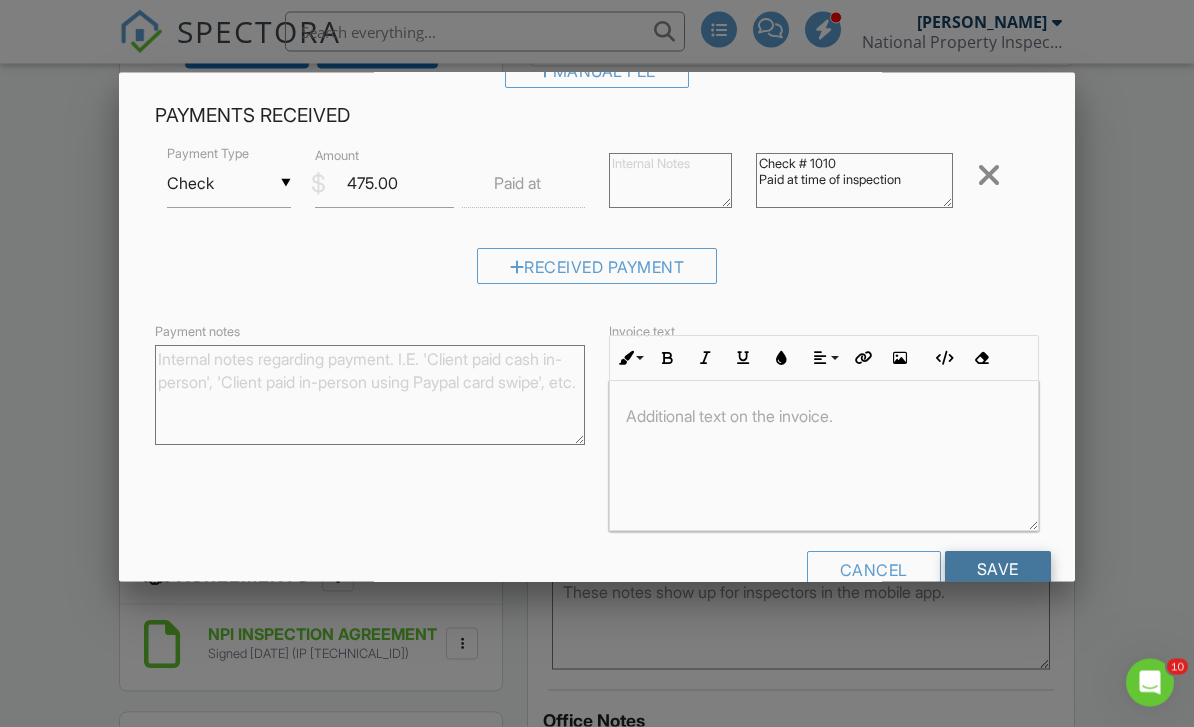 scroll, scrollTop: 460, scrollLeft: 0, axis: vertical 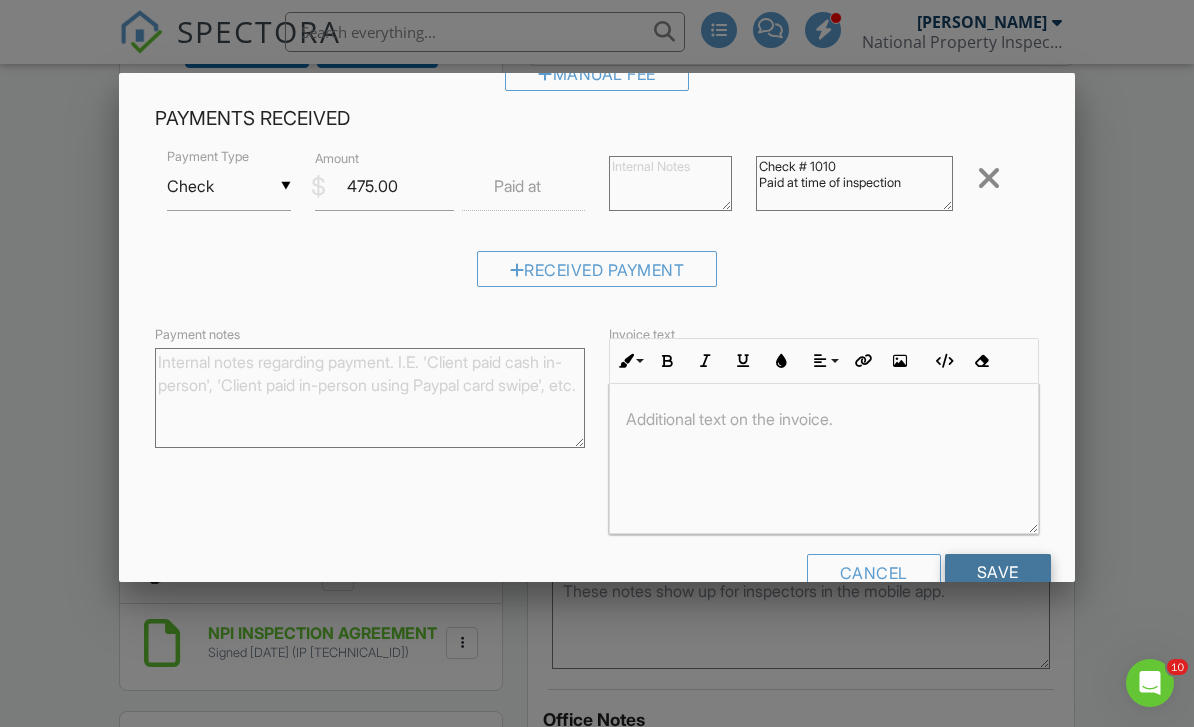click on "Save" at bounding box center [998, 572] 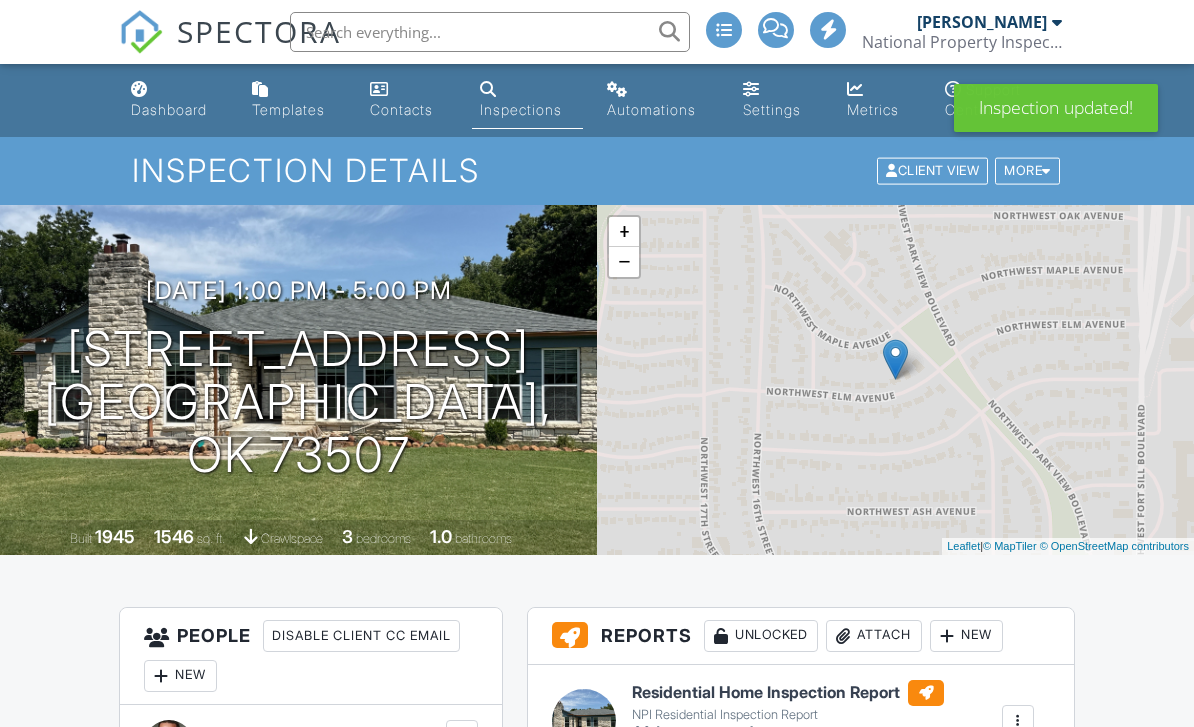 scroll, scrollTop: 0, scrollLeft: 0, axis: both 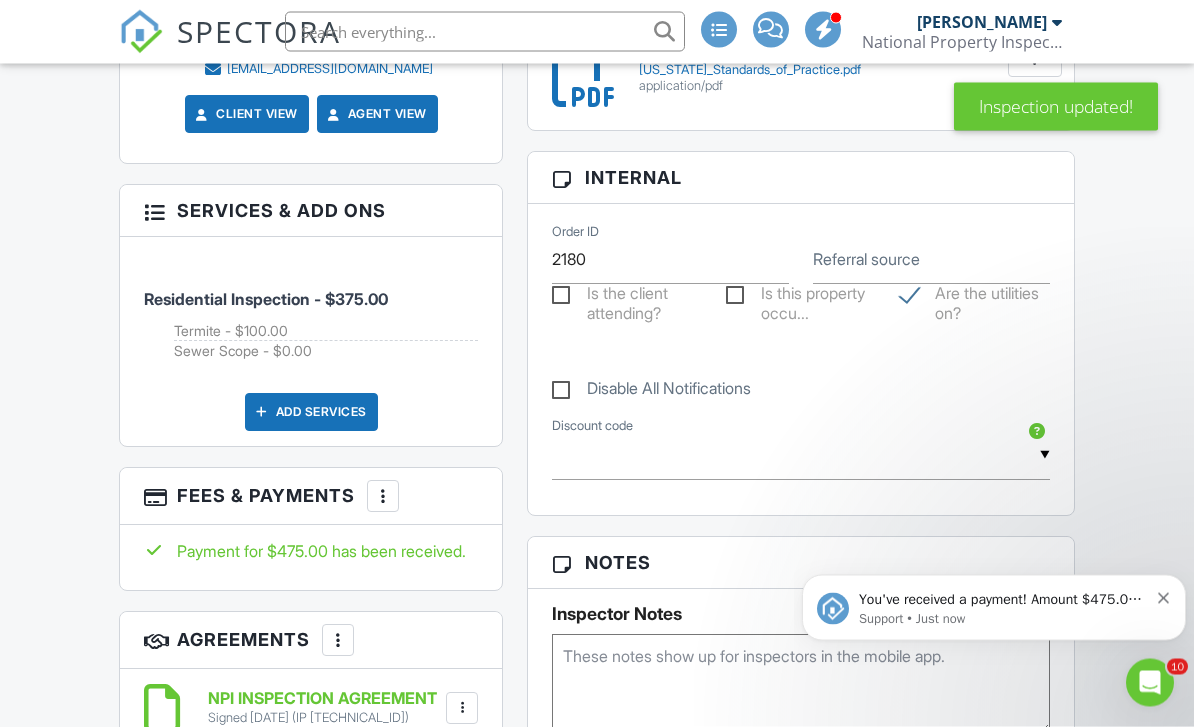 click 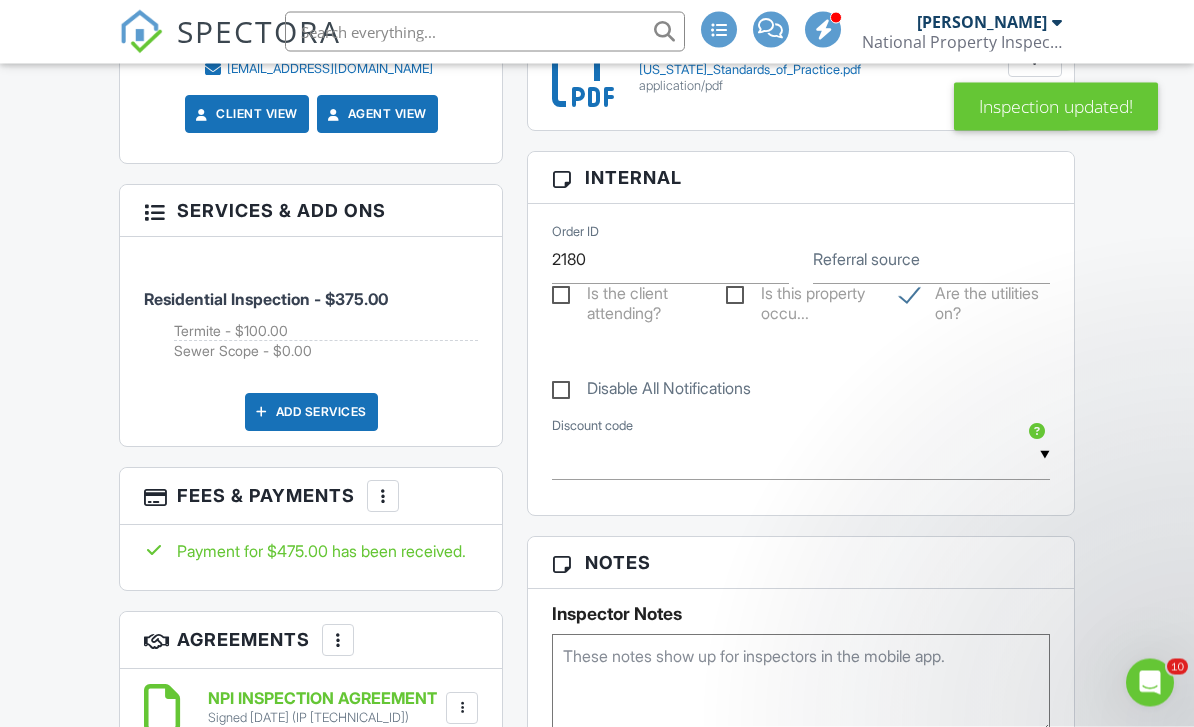 scroll, scrollTop: 1460, scrollLeft: 0, axis: vertical 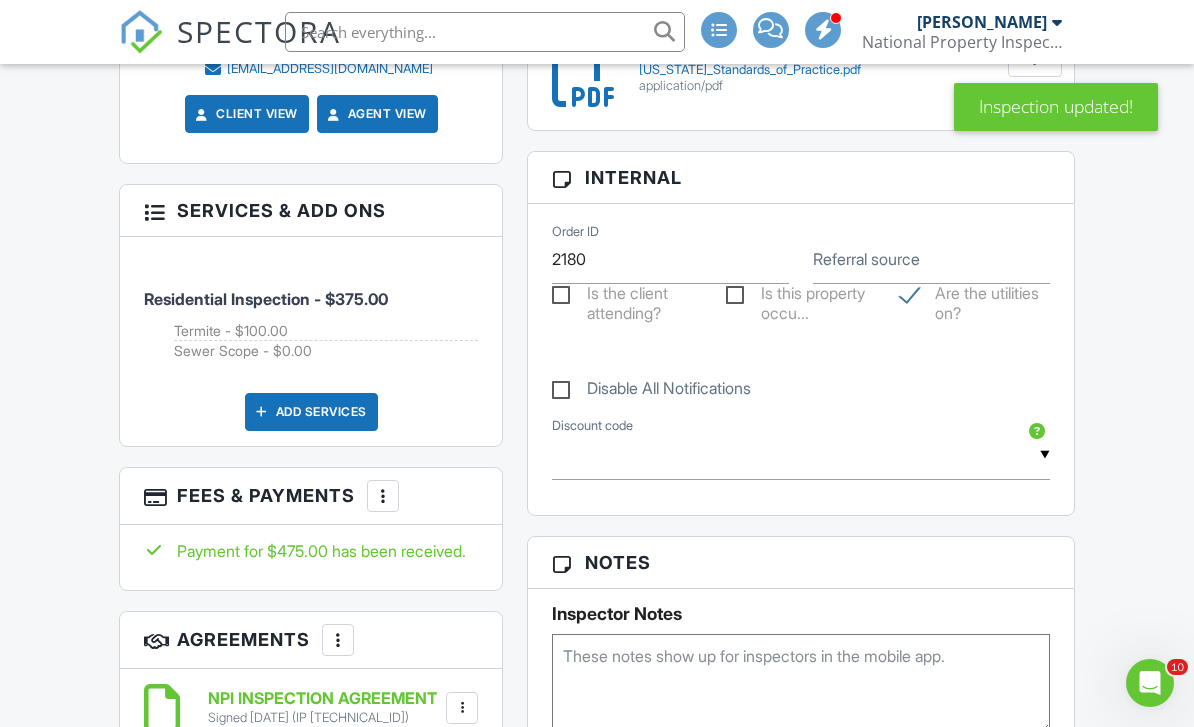 click at bounding box center (383, 496) 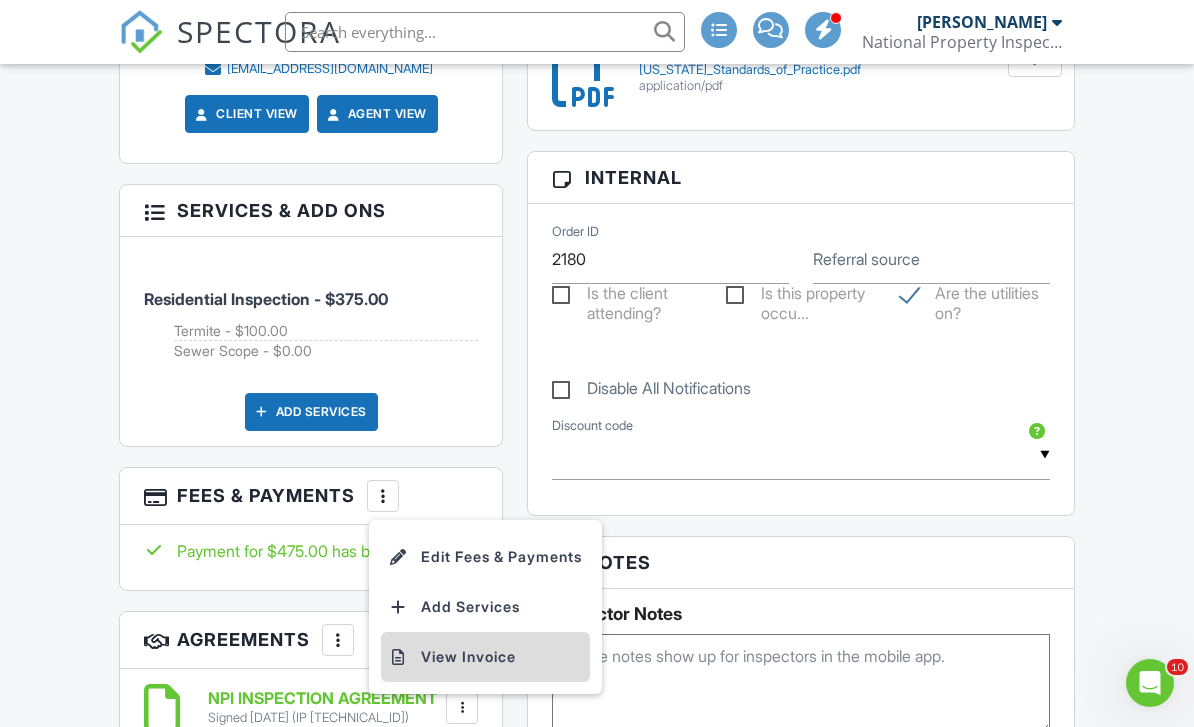 click on "View Invoice" at bounding box center (485, 657) 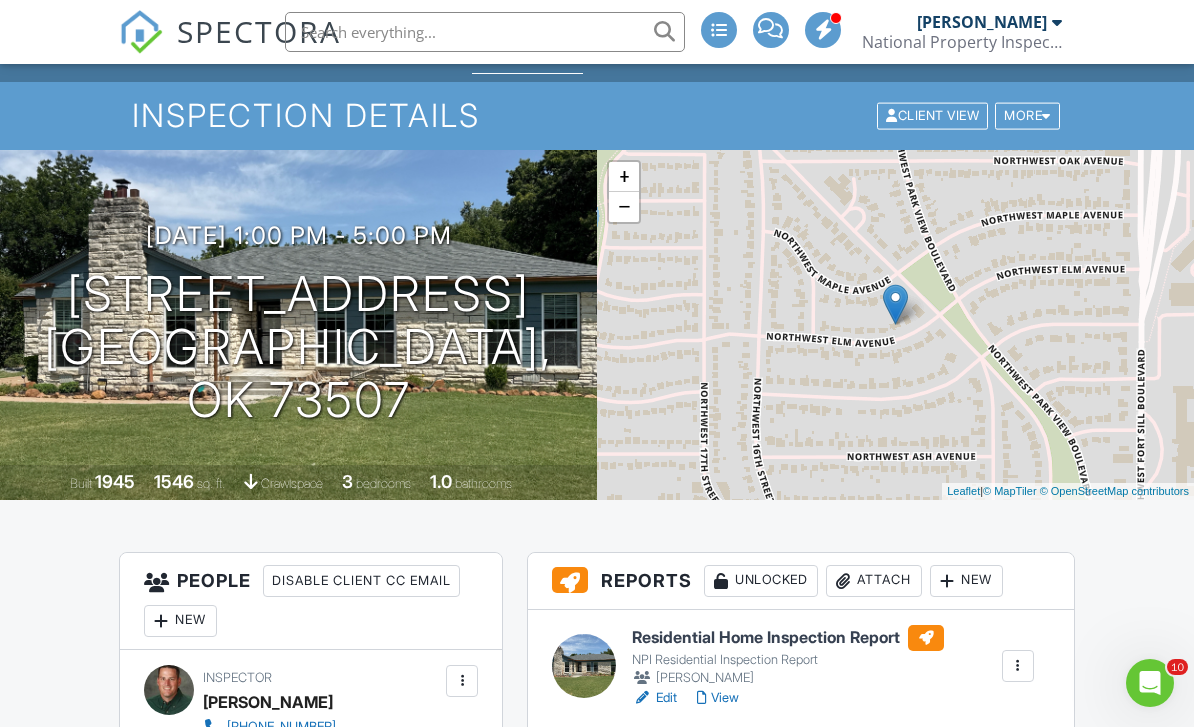 scroll, scrollTop: 257, scrollLeft: 0, axis: vertical 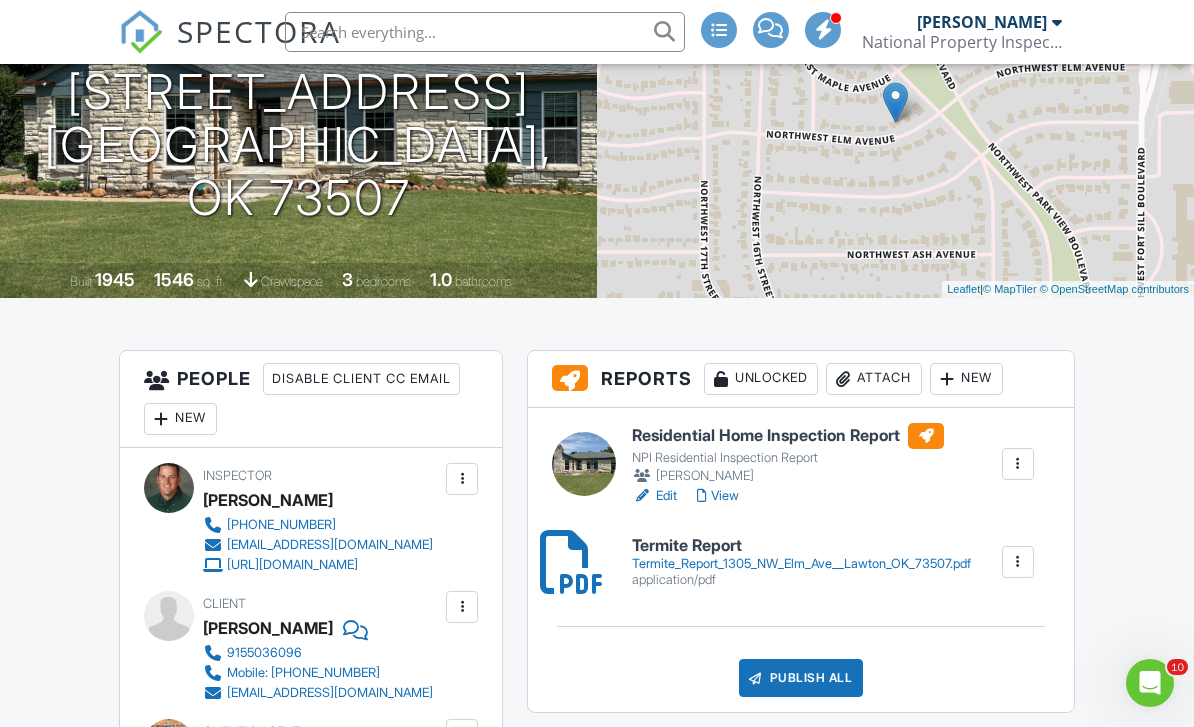 click on "Attach" at bounding box center [874, 379] 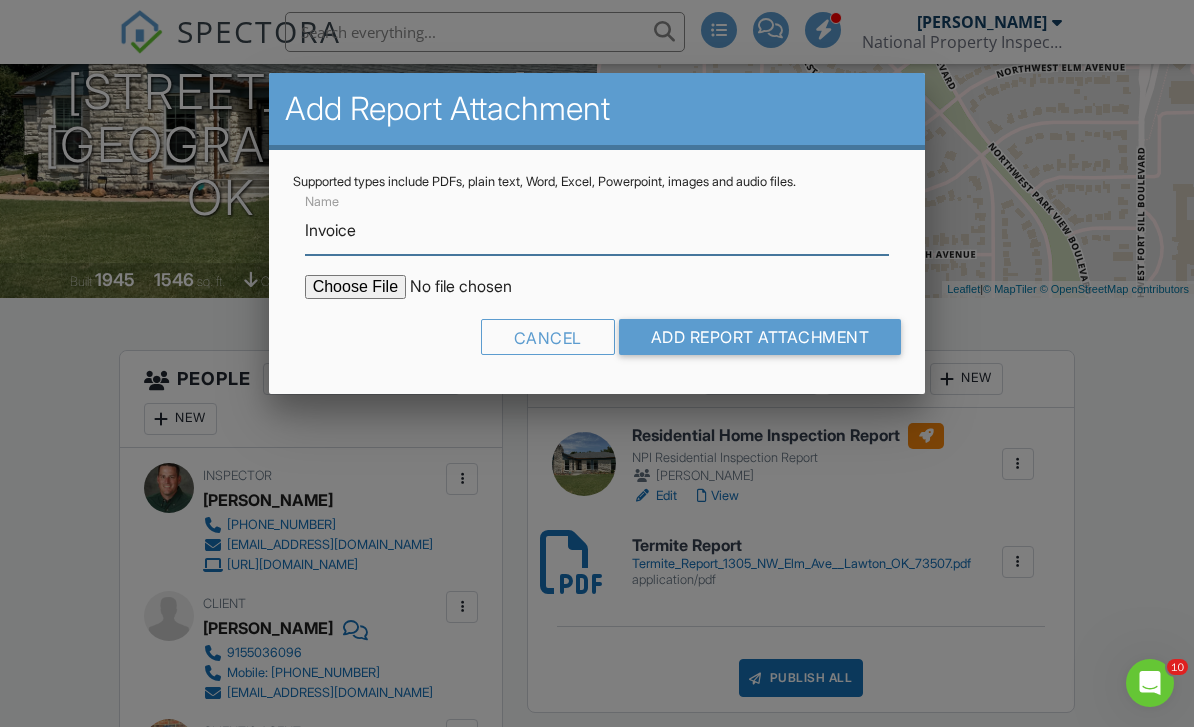 type on "Invoice" 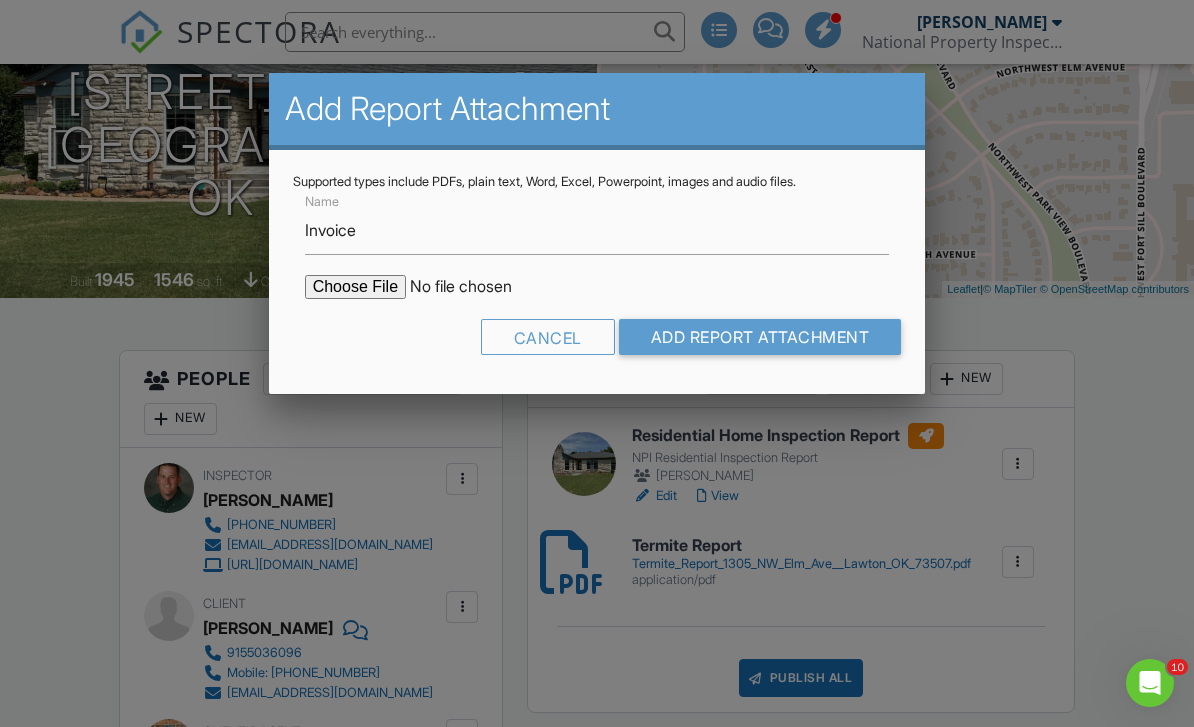 click at bounding box center [475, 287] 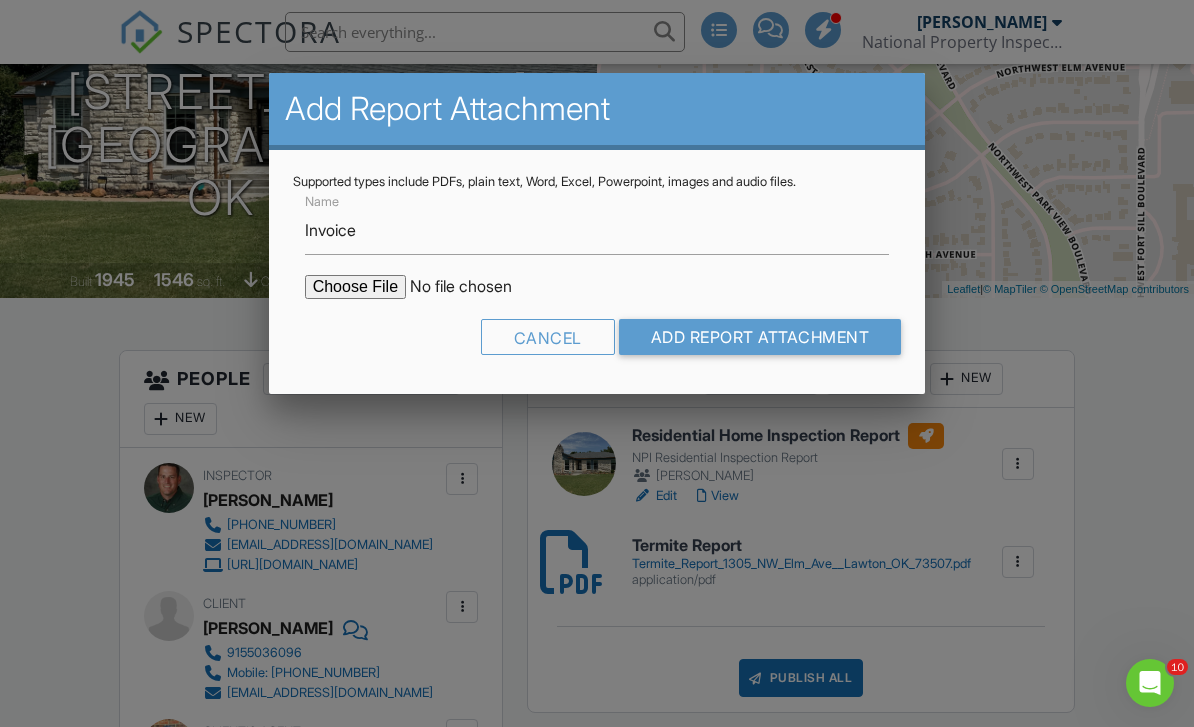 type on "C:\fakepath\Invoice - 07_11_2025  1_00 pm - 1305 NW Elm Ave.pdf" 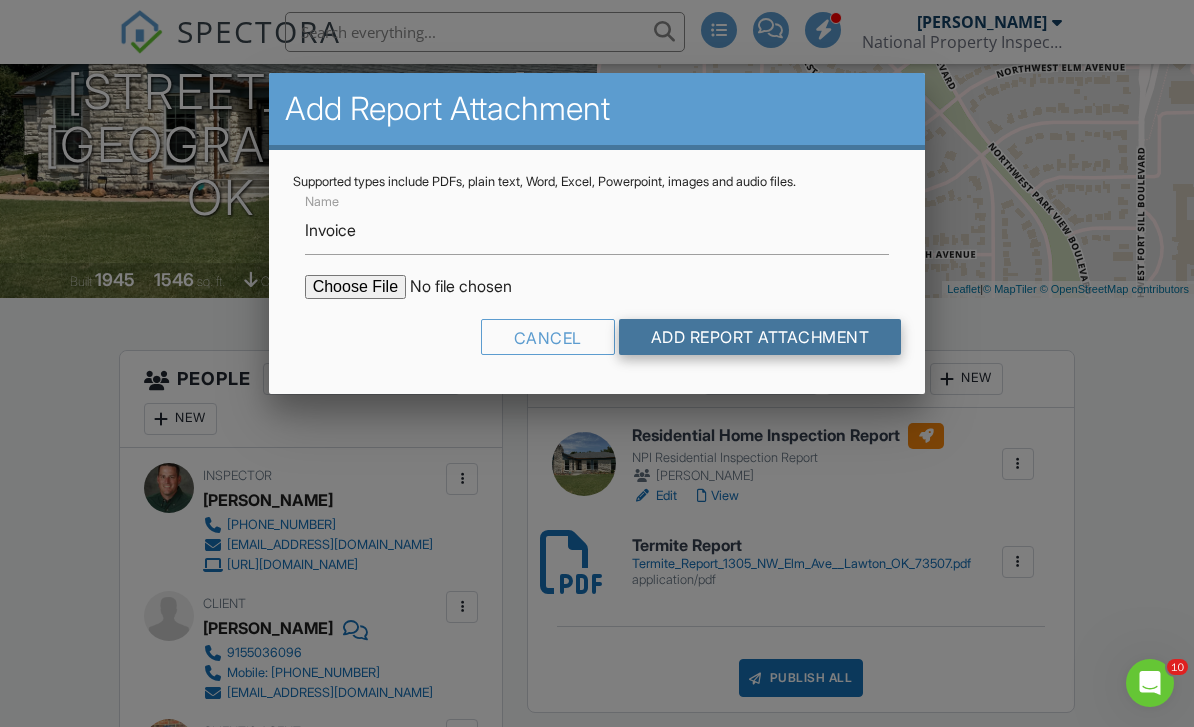 click on "Add Report Attachment" at bounding box center (760, 337) 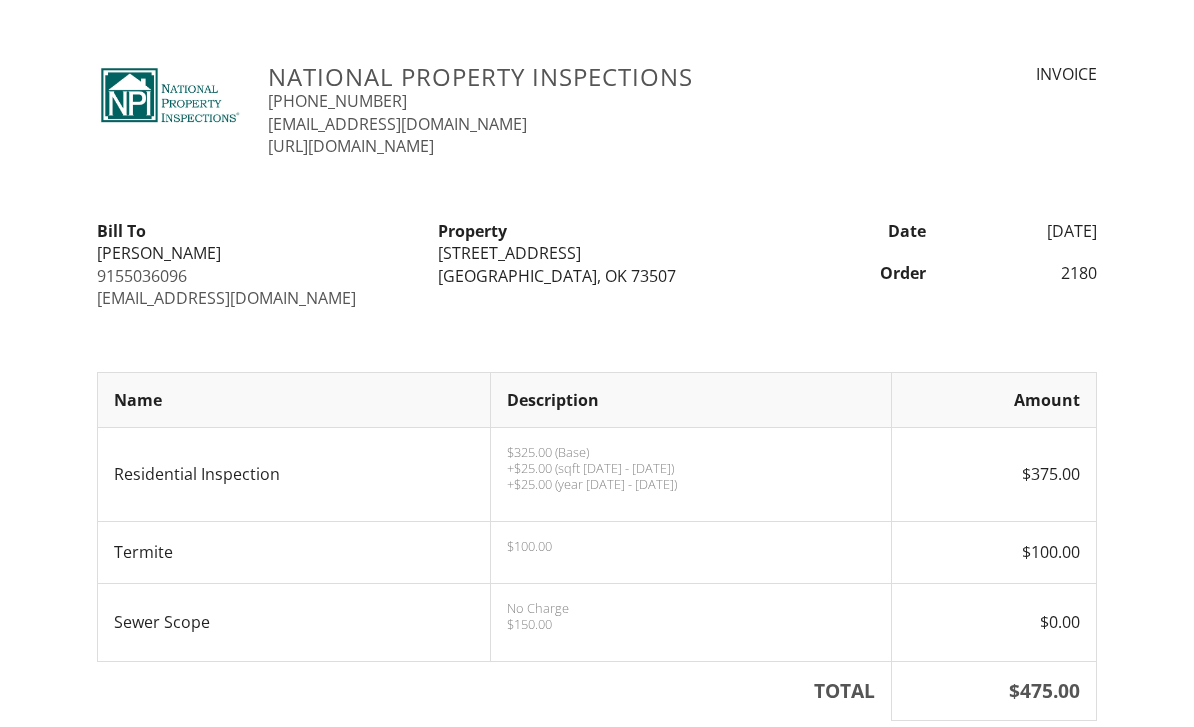 scroll, scrollTop: 0, scrollLeft: 0, axis: both 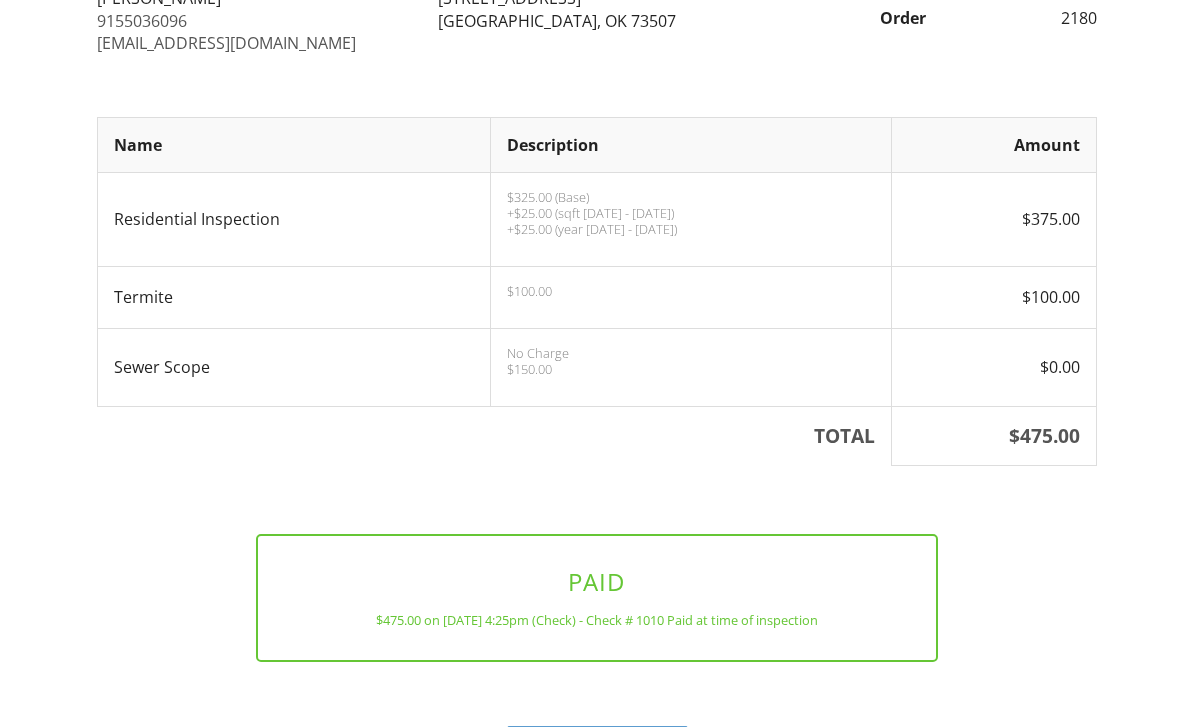 click on "View as PDF" at bounding box center [597, 744] 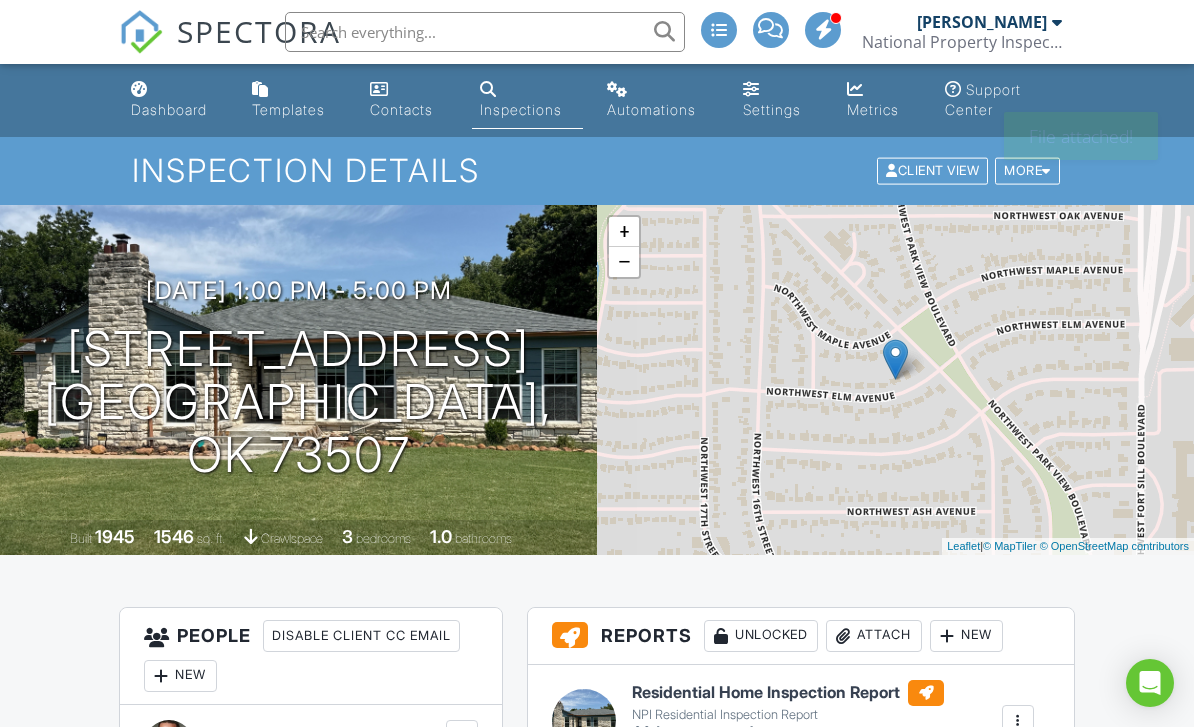 scroll, scrollTop: 0, scrollLeft: 0, axis: both 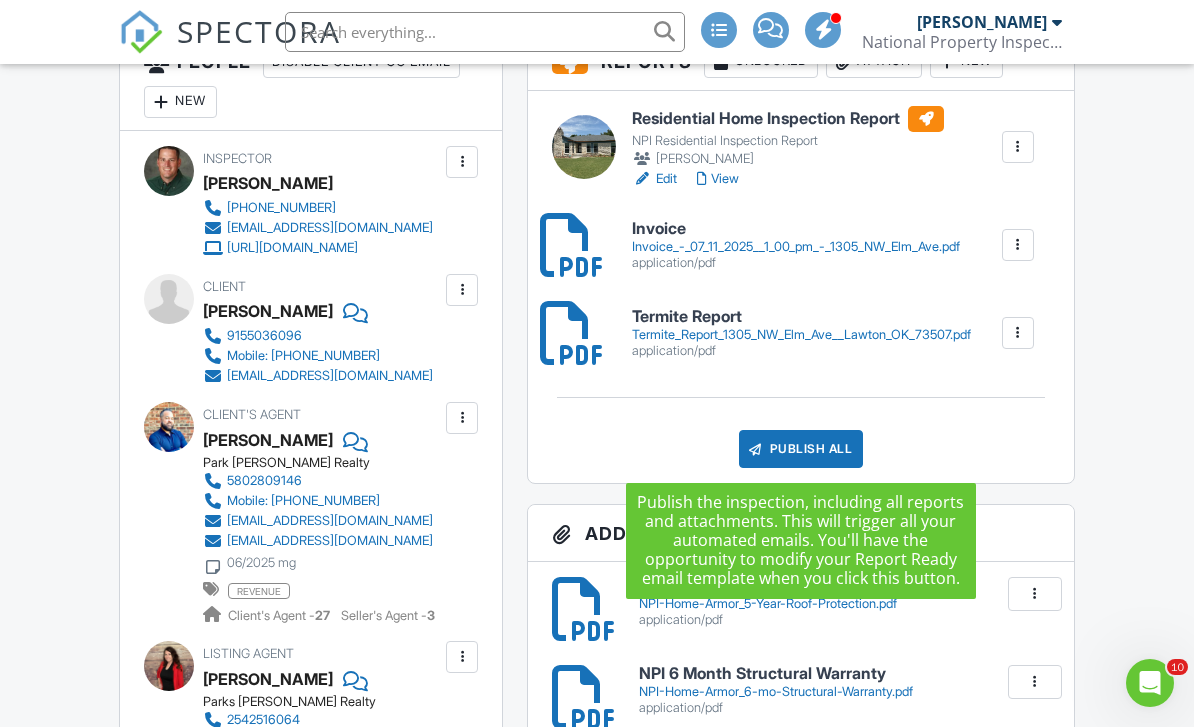click on "Publish All" at bounding box center [801, 449] 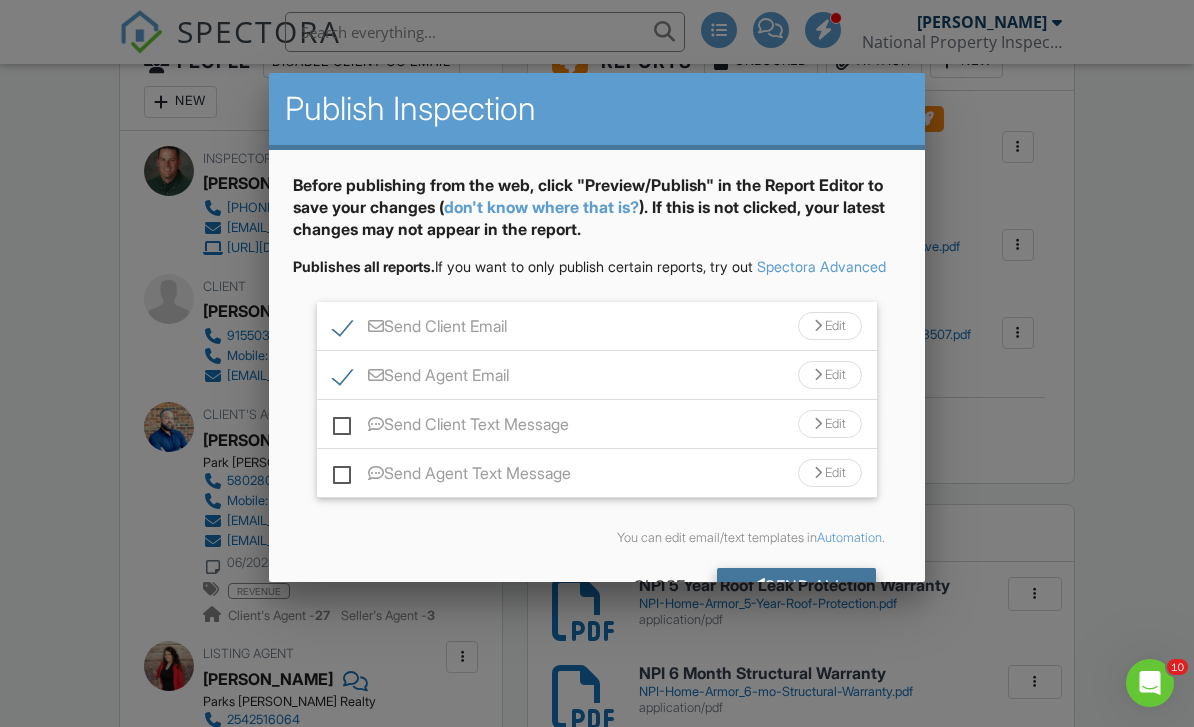 click on "Send All" at bounding box center (797, 586) 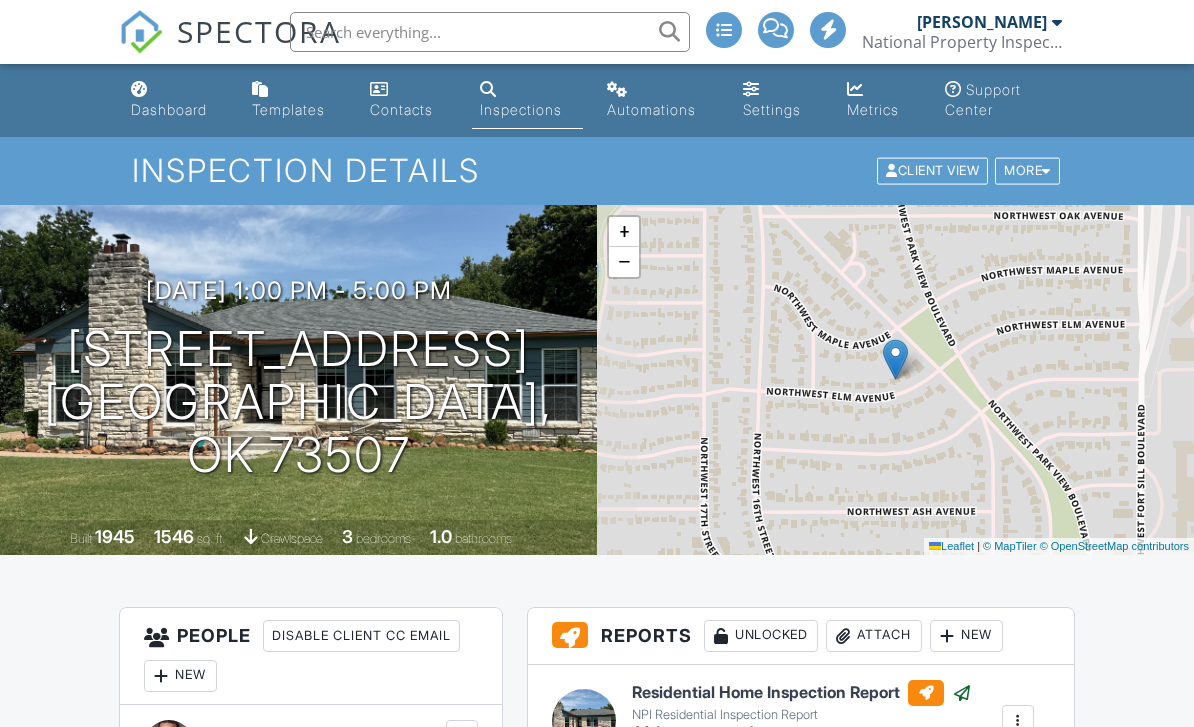 scroll, scrollTop: 638, scrollLeft: 0, axis: vertical 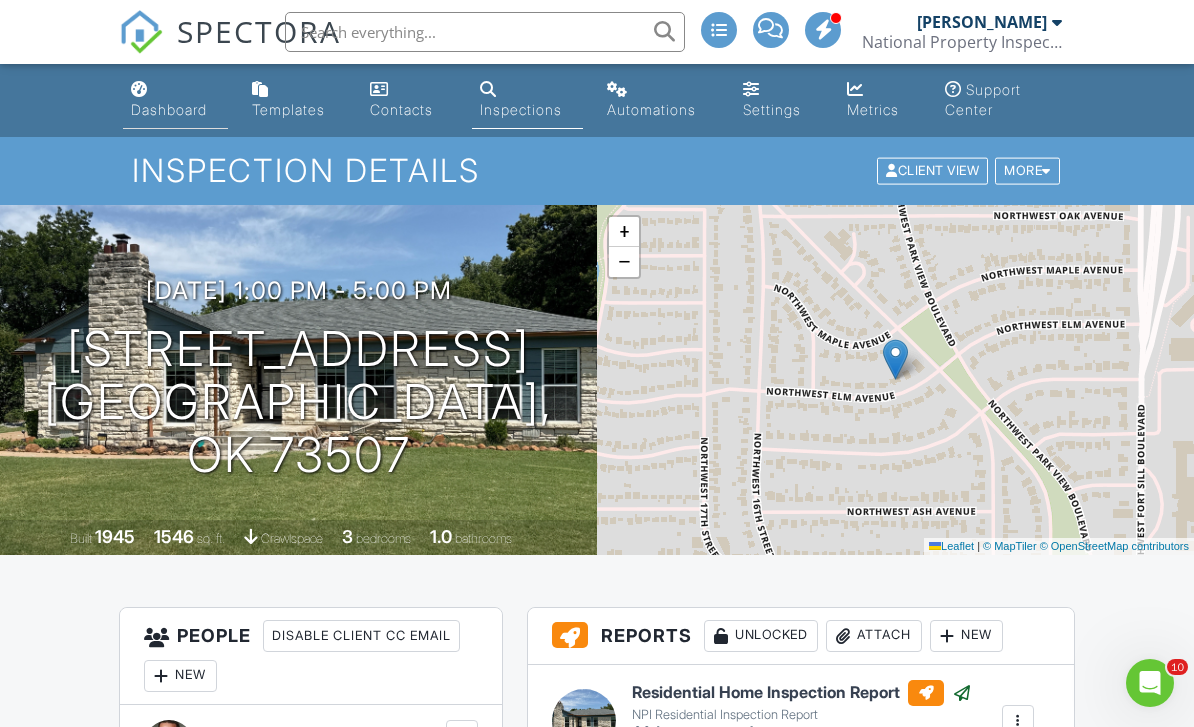 click on "Dashboard" at bounding box center (169, 109) 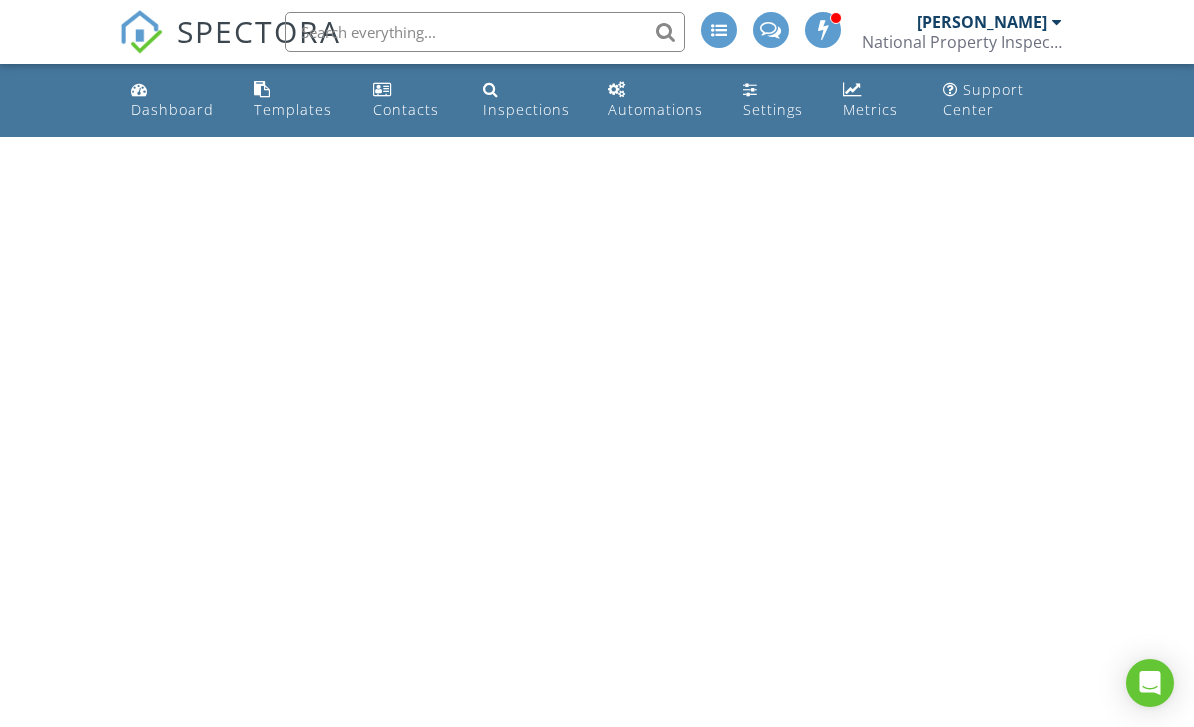 scroll, scrollTop: 0, scrollLeft: 0, axis: both 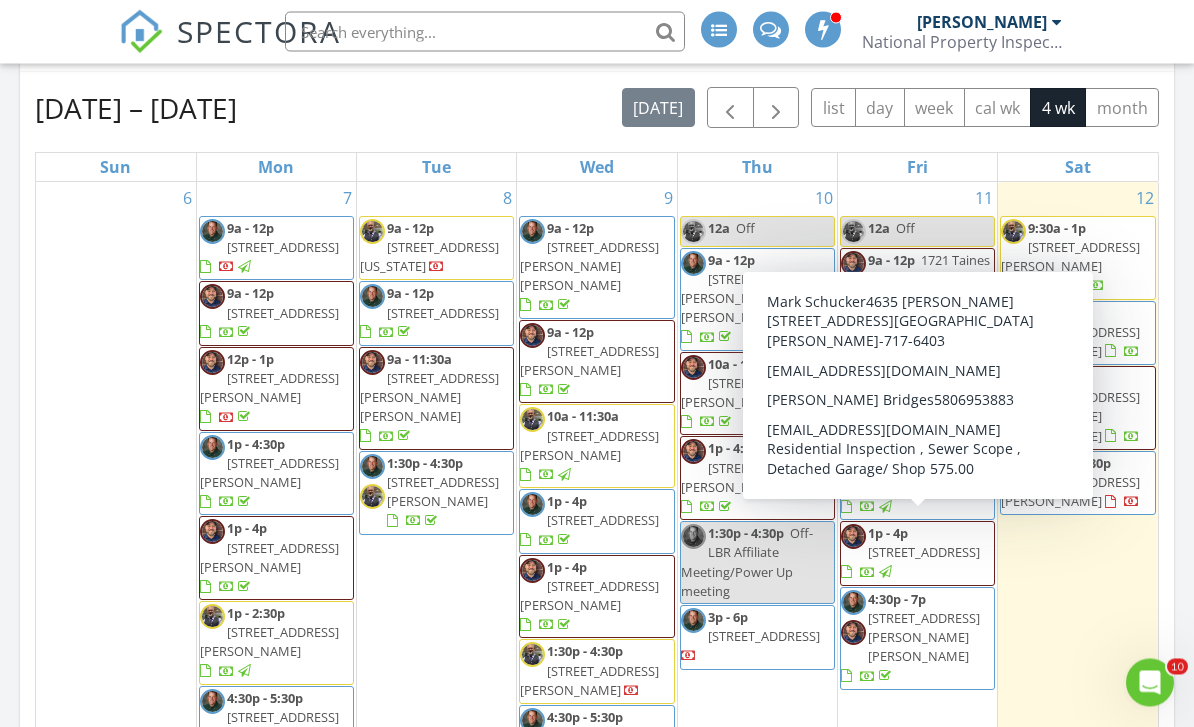 click on "SPECTORA
Mark Schucker
National Property Inspections
Role:
Inspector
Dashboard
New Inspection
Inspections
Calendar
Template Editor
Contacts
Automations
Team
Metrics
Payments
Data Exports
Billing
Conversations
Tasks
Reporting
Advanced
Equipment
Settings
What's New
Sign Out" at bounding box center [597, 32] 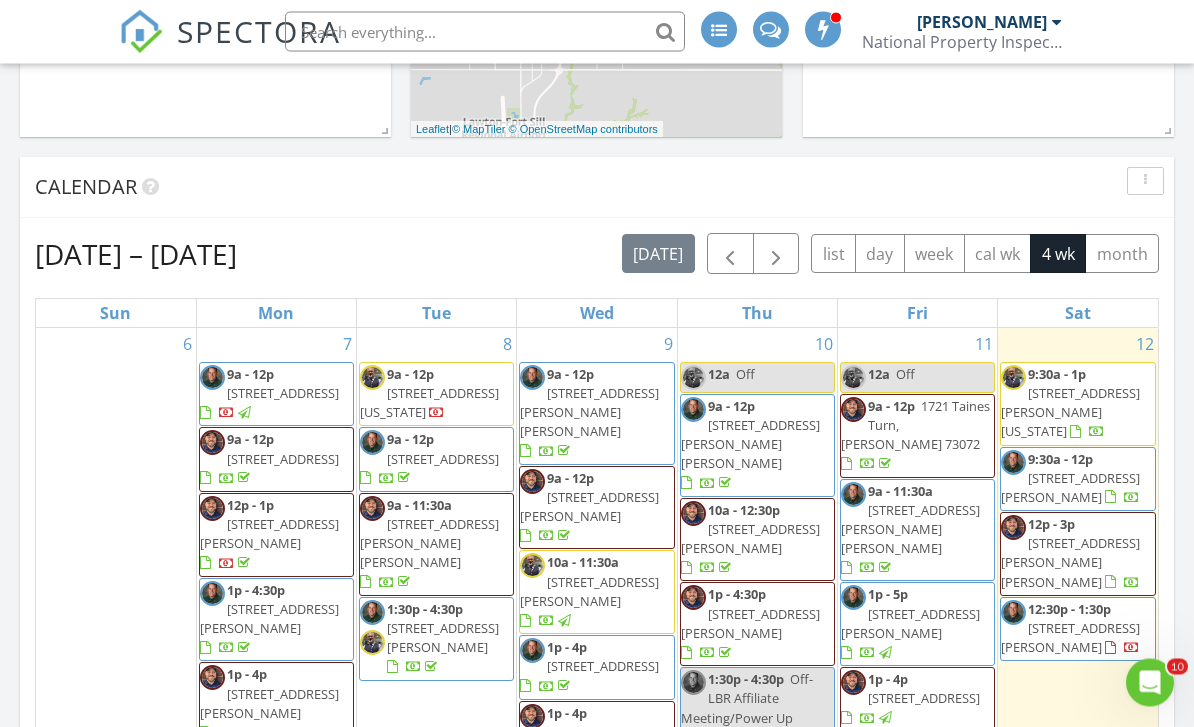 scroll, scrollTop: 743, scrollLeft: 0, axis: vertical 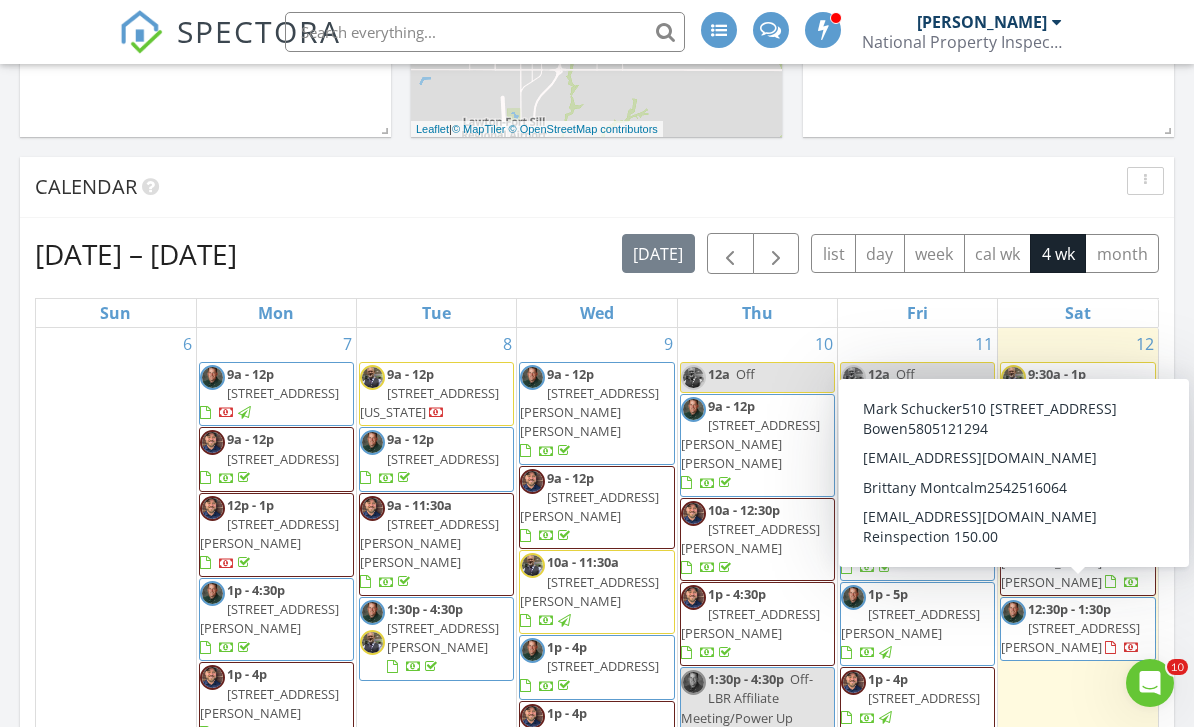 click on "Calendar" at bounding box center [597, 187] 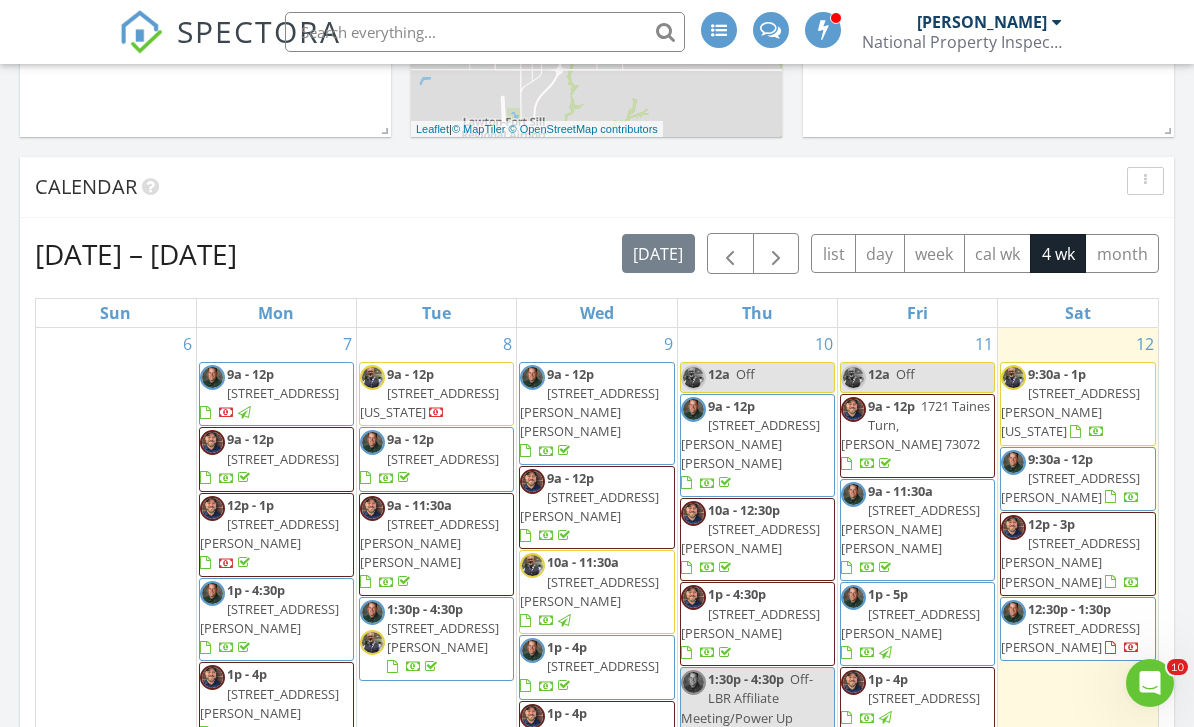 click on "[STREET_ADDRESS][PERSON_NAME]" at bounding box center (1070, 487) 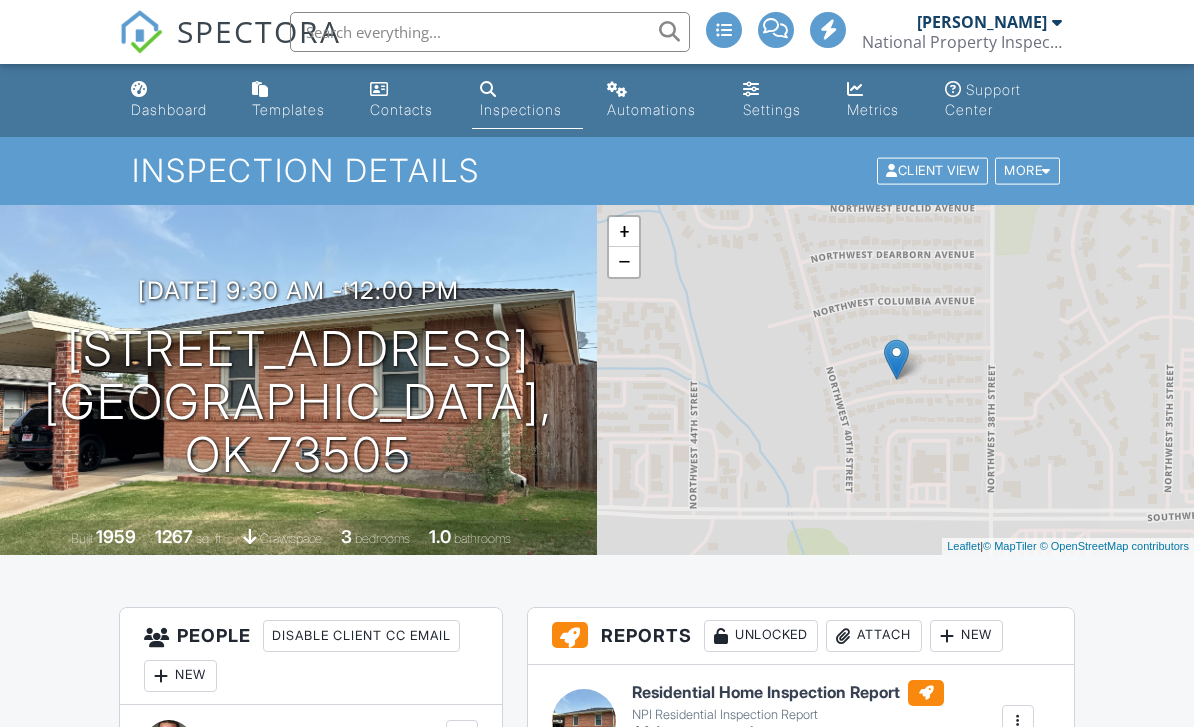 scroll, scrollTop: 0, scrollLeft: 0, axis: both 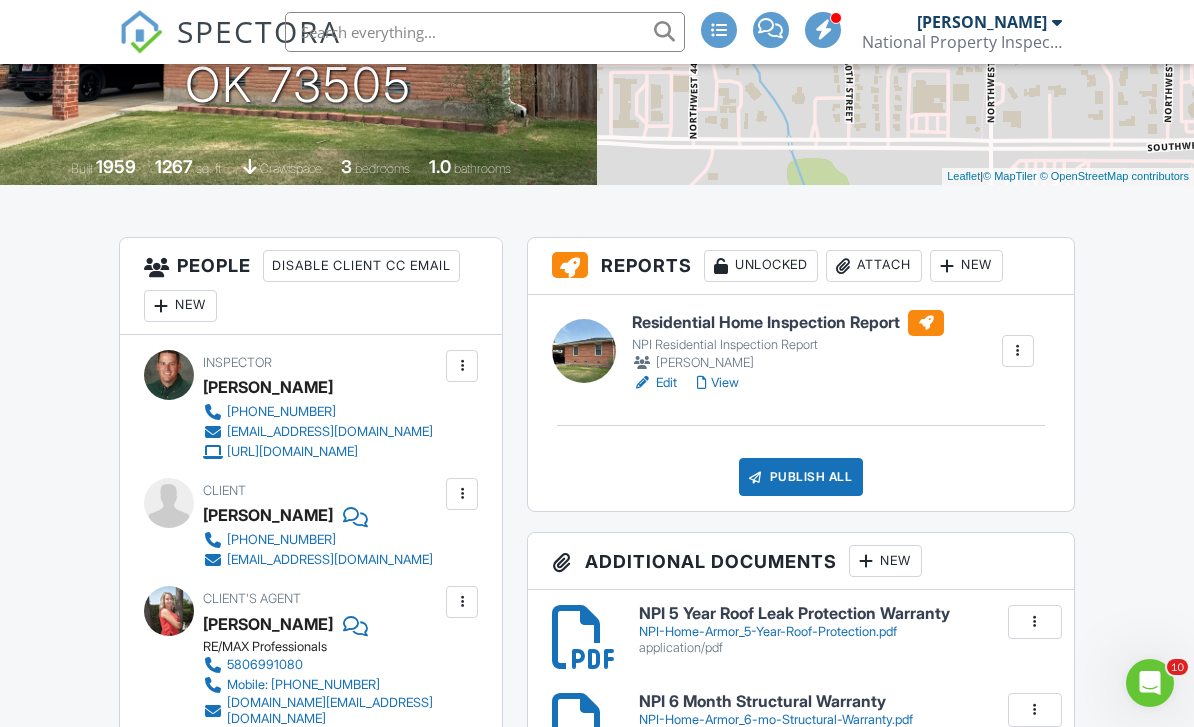 click on "Edit" at bounding box center [654, 383] 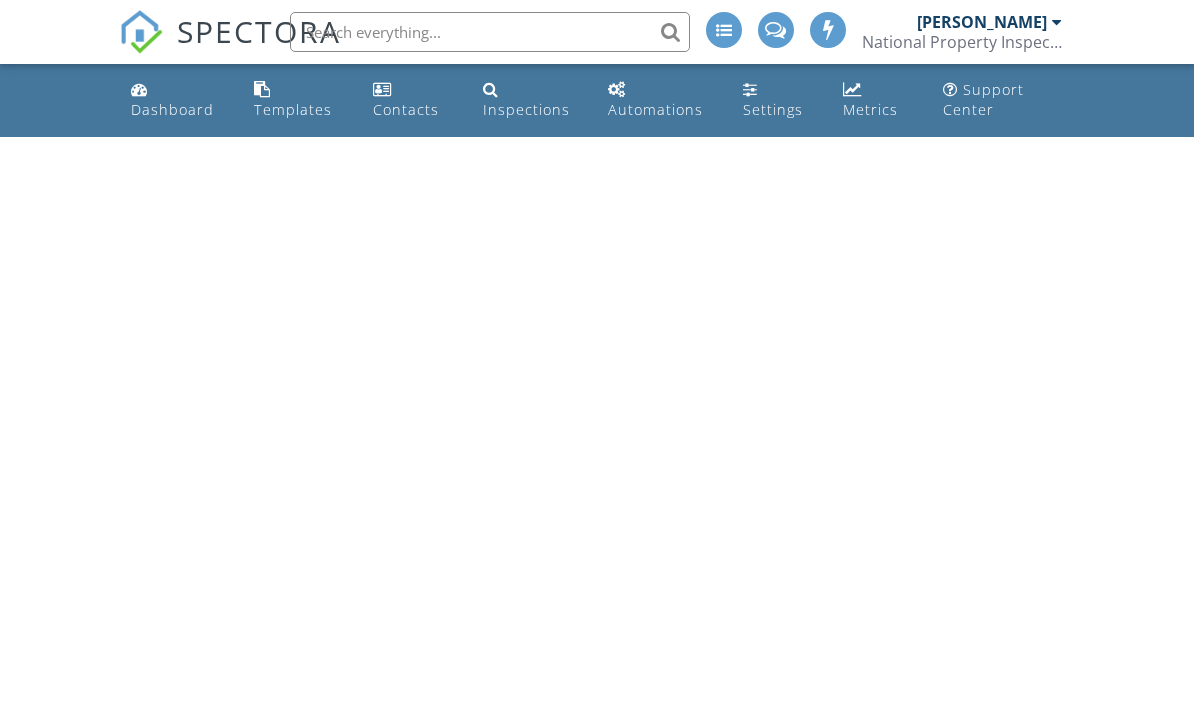 scroll, scrollTop: 0, scrollLeft: 0, axis: both 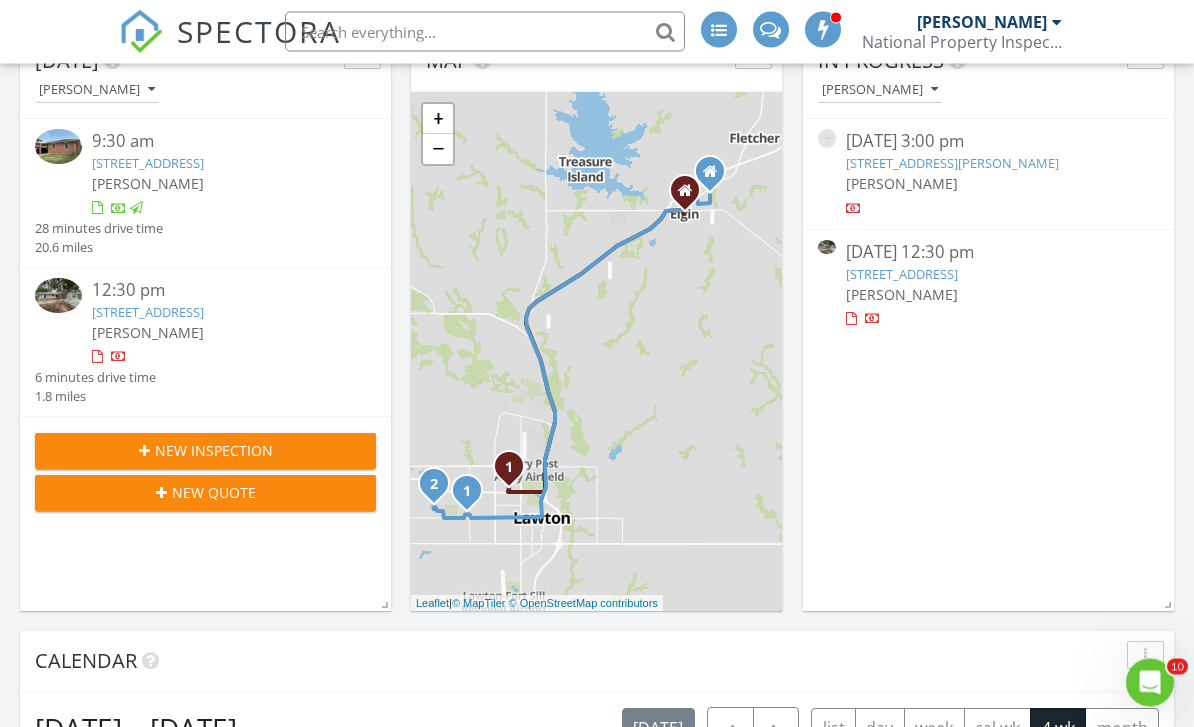 click on "[STREET_ADDRESS]" at bounding box center (902, 275) 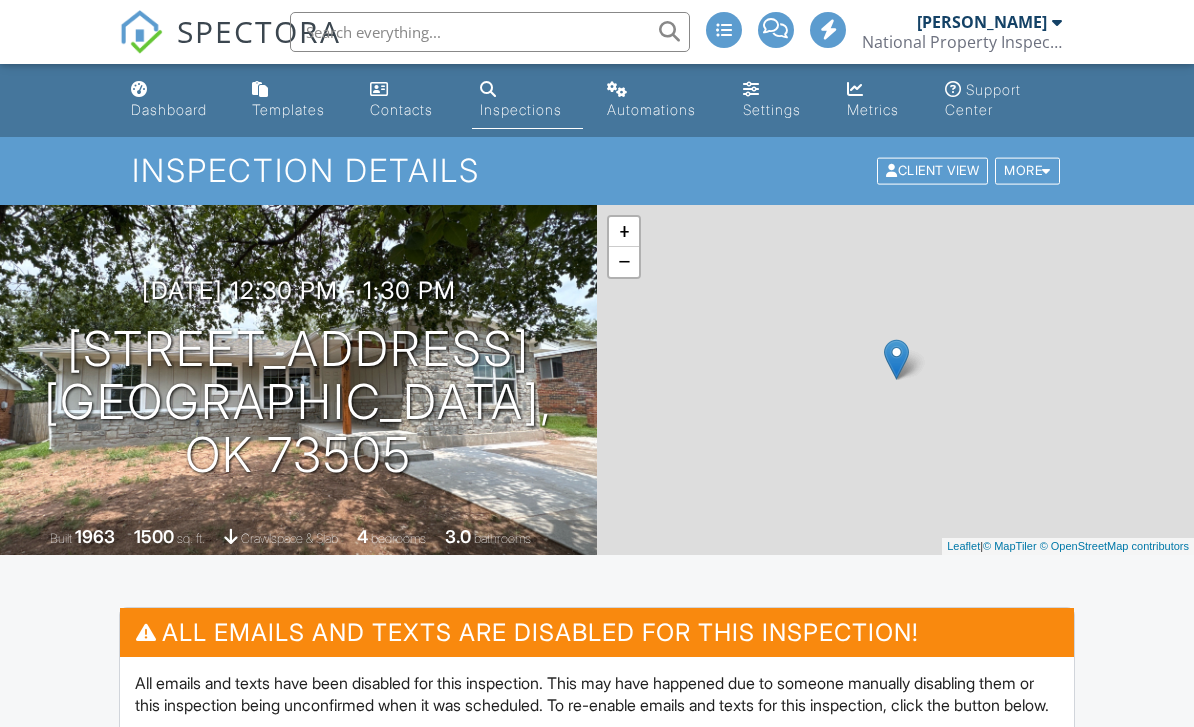 scroll, scrollTop: 690, scrollLeft: 0, axis: vertical 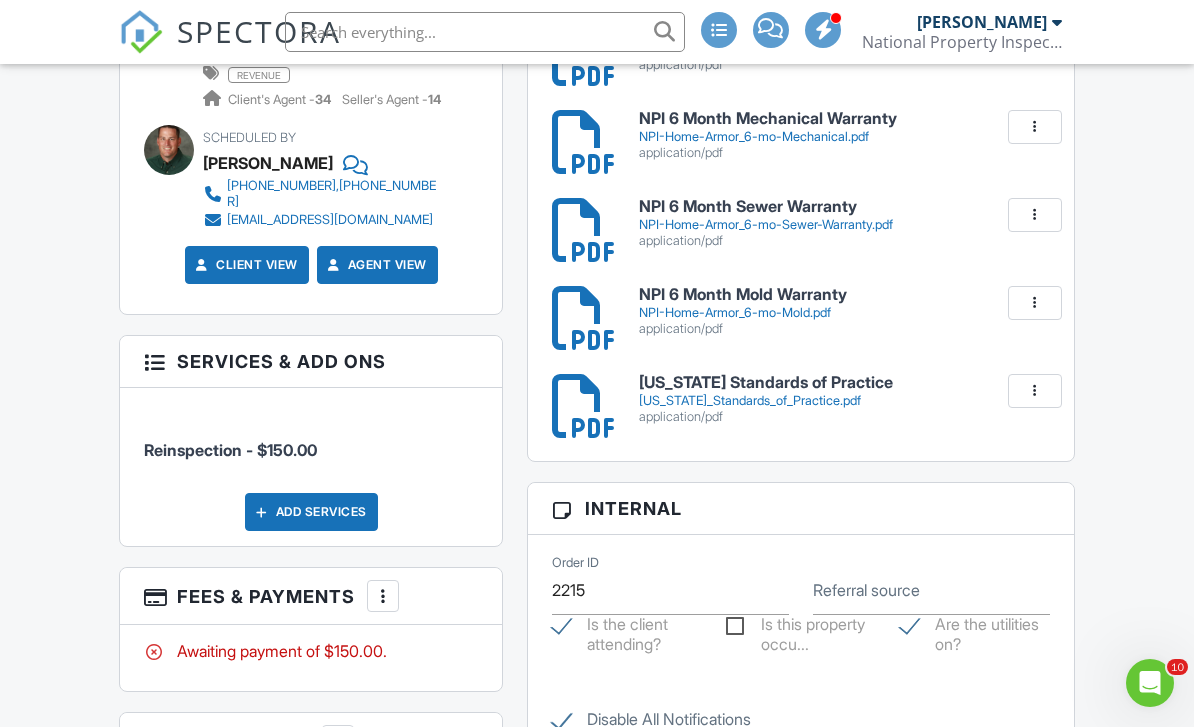 click at bounding box center [383, 596] 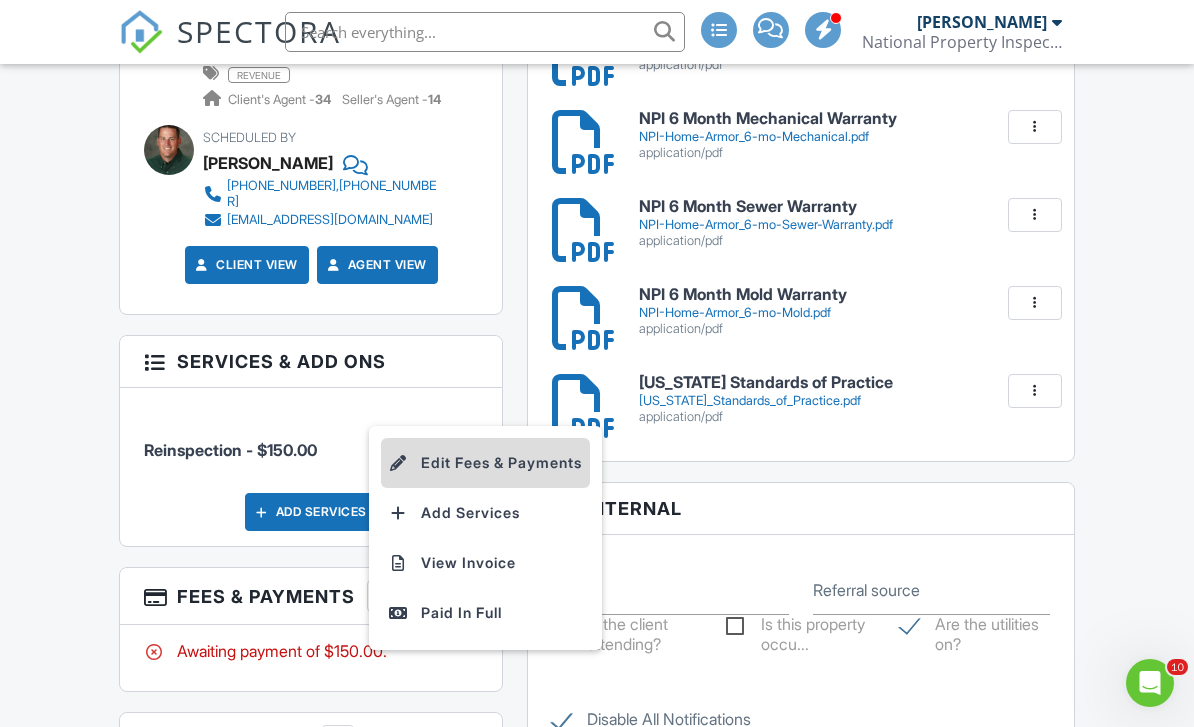 click on "Edit Fees & Payments" at bounding box center [485, 463] 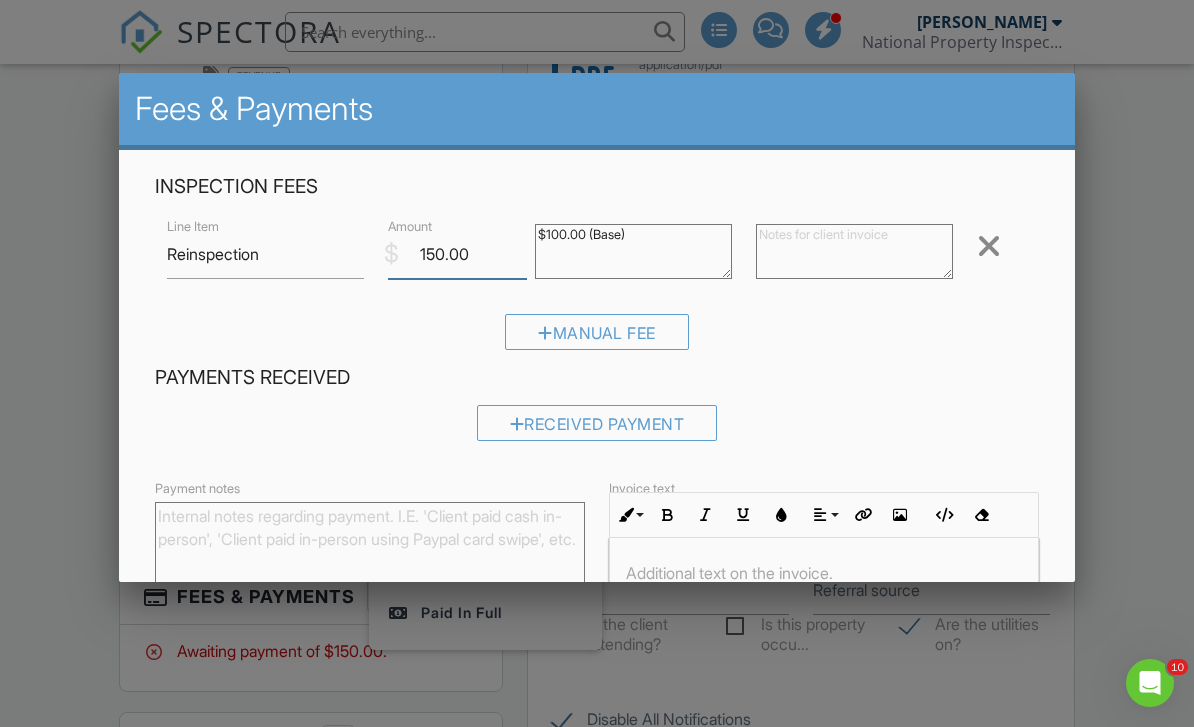 click on "150.00" at bounding box center [457, 254] 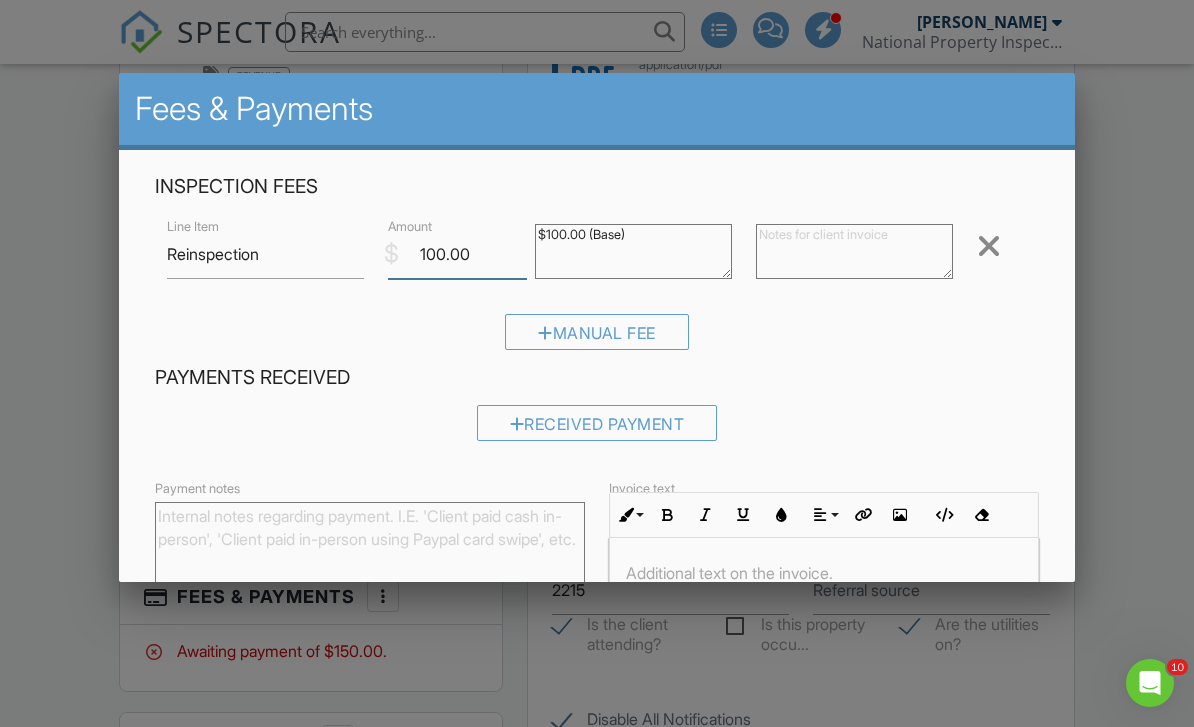type on "100.00" 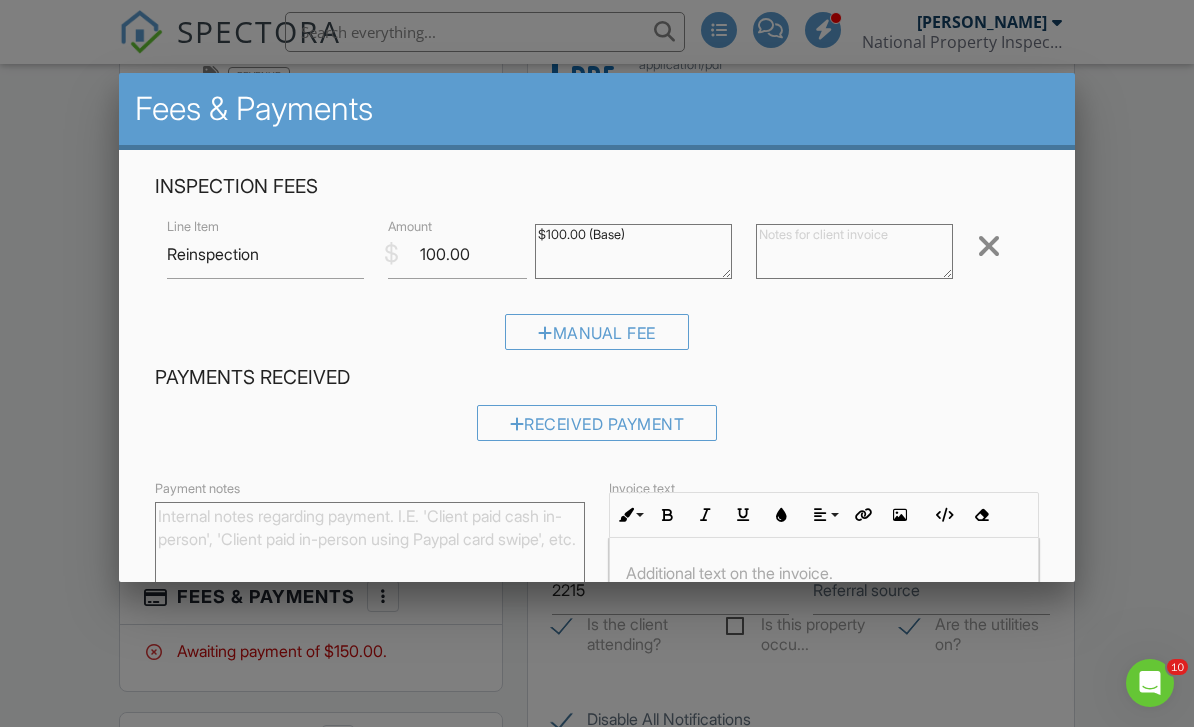 click on "Manual Fee" at bounding box center (596, 339) 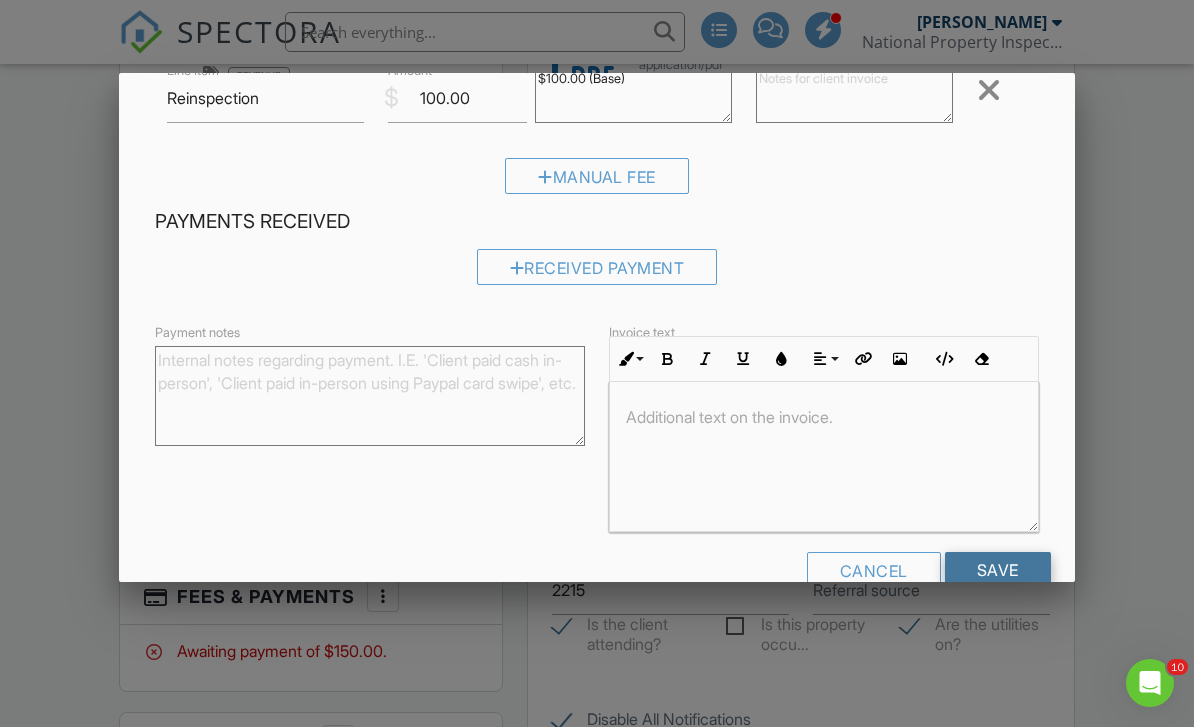 scroll, scrollTop: 155, scrollLeft: 0, axis: vertical 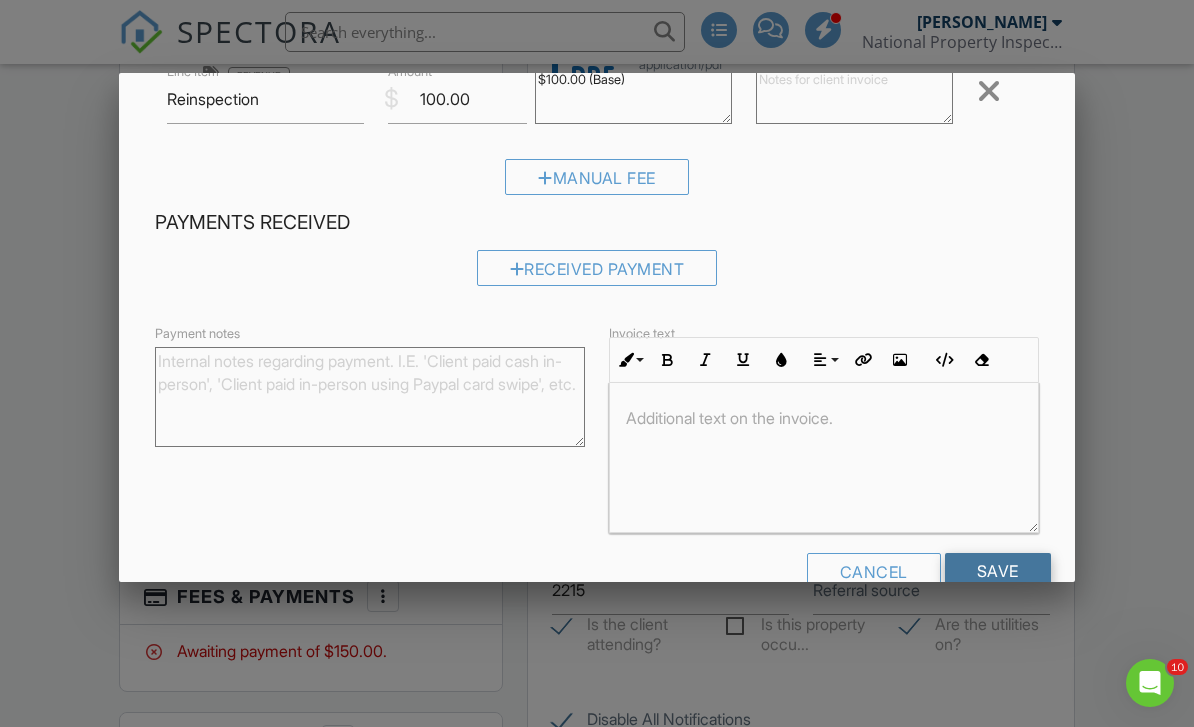 click on "Save" at bounding box center (998, 571) 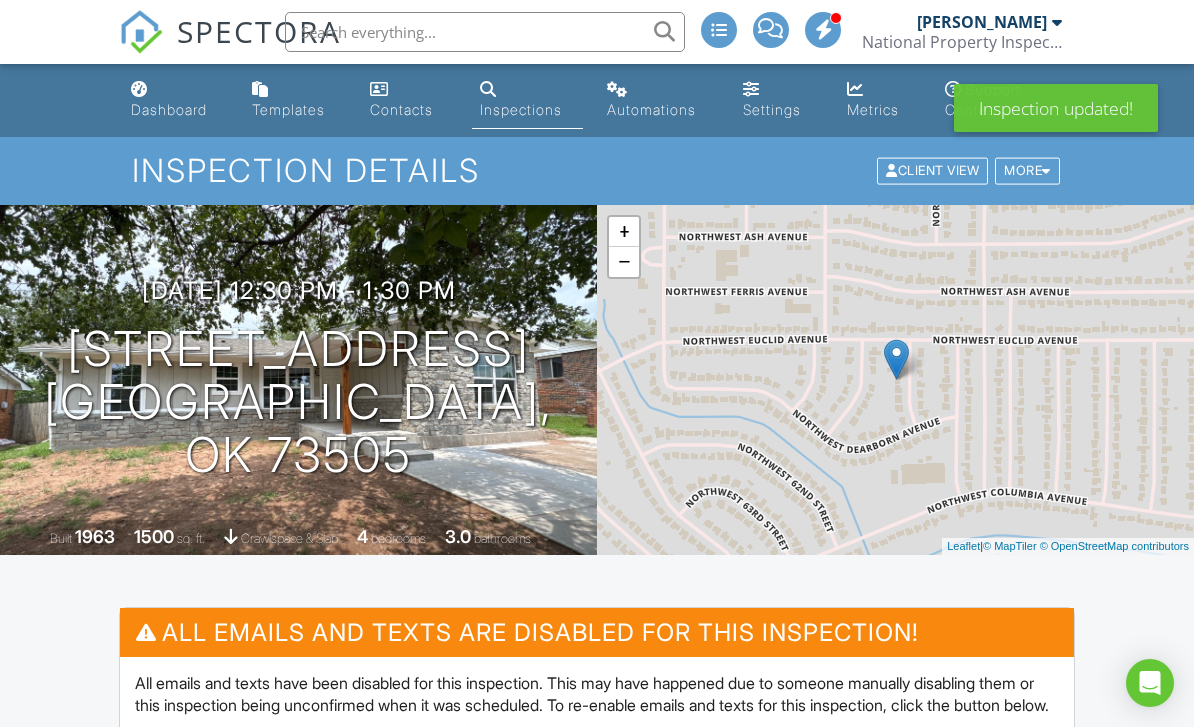 scroll, scrollTop: 0, scrollLeft: 0, axis: both 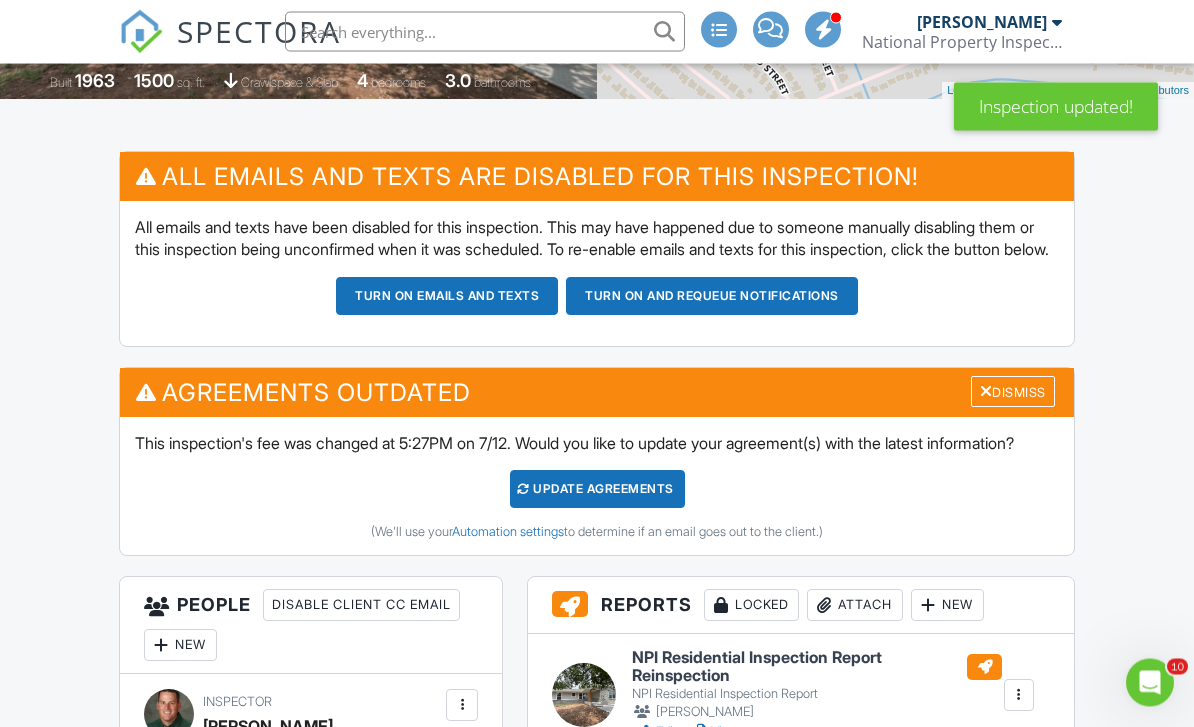 click on "Update Agreements" at bounding box center (597, 490) 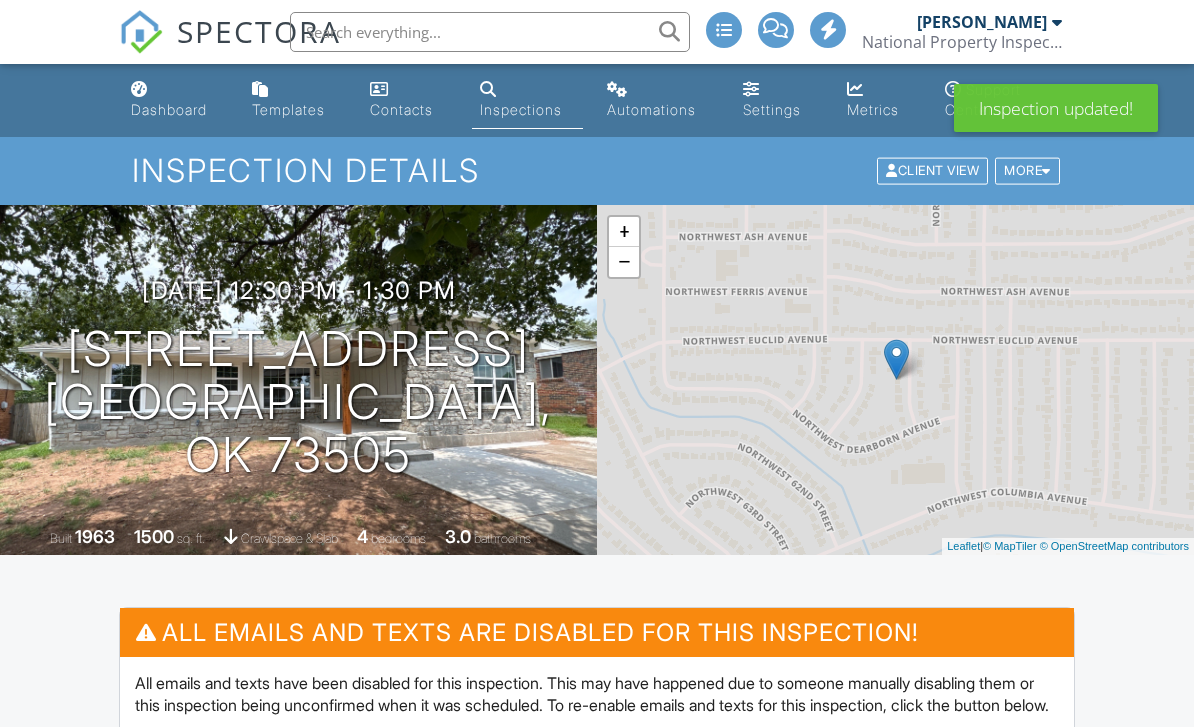 scroll, scrollTop: 0, scrollLeft: 0, axis: both 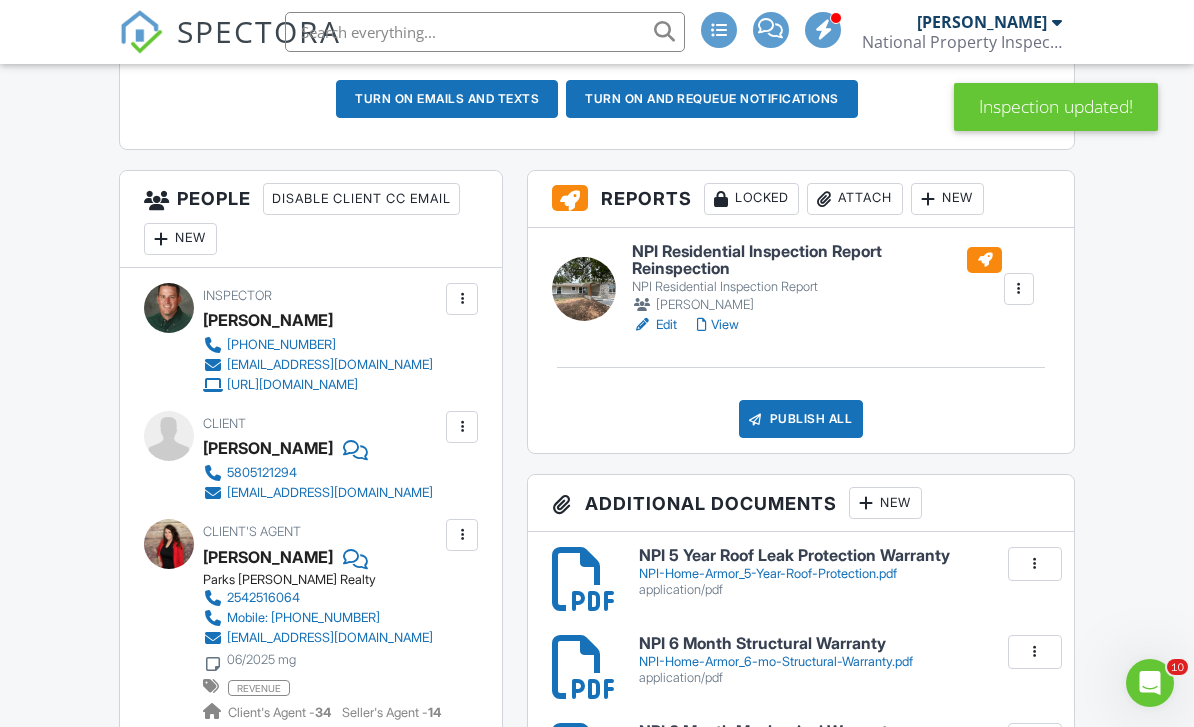 click on "Edit" at bounding box center [654, 325] 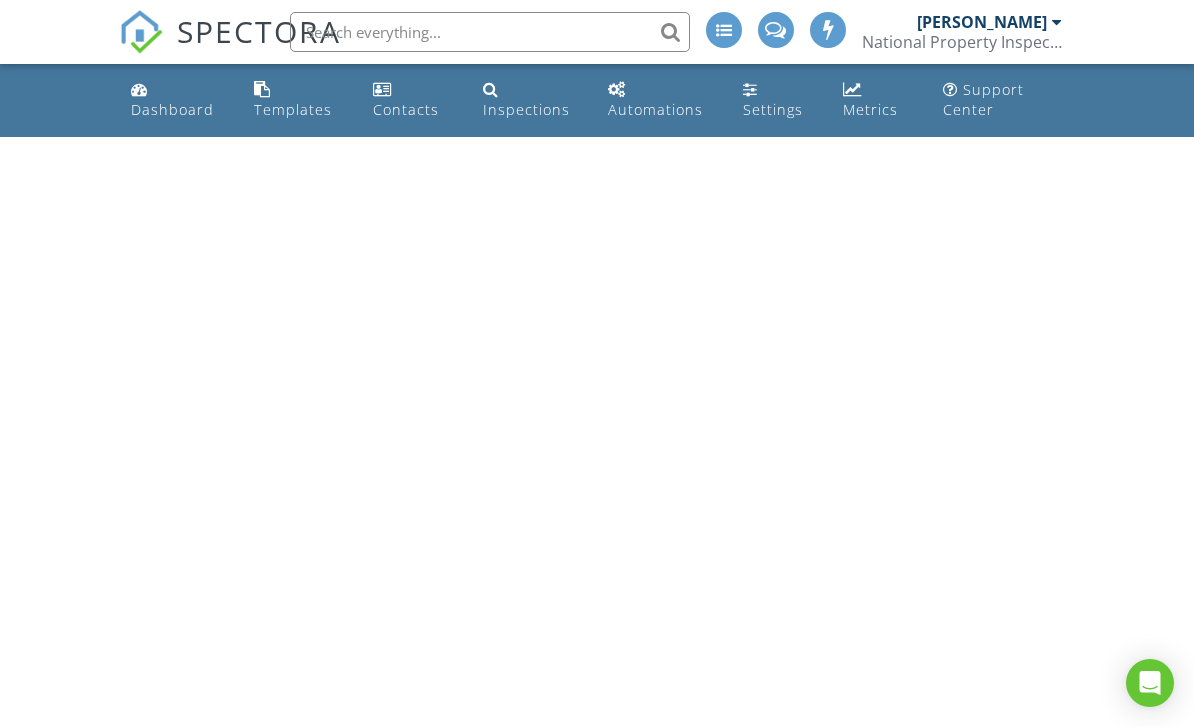scroll, scrollTop: 0, scrollLeft: 0, axis: both 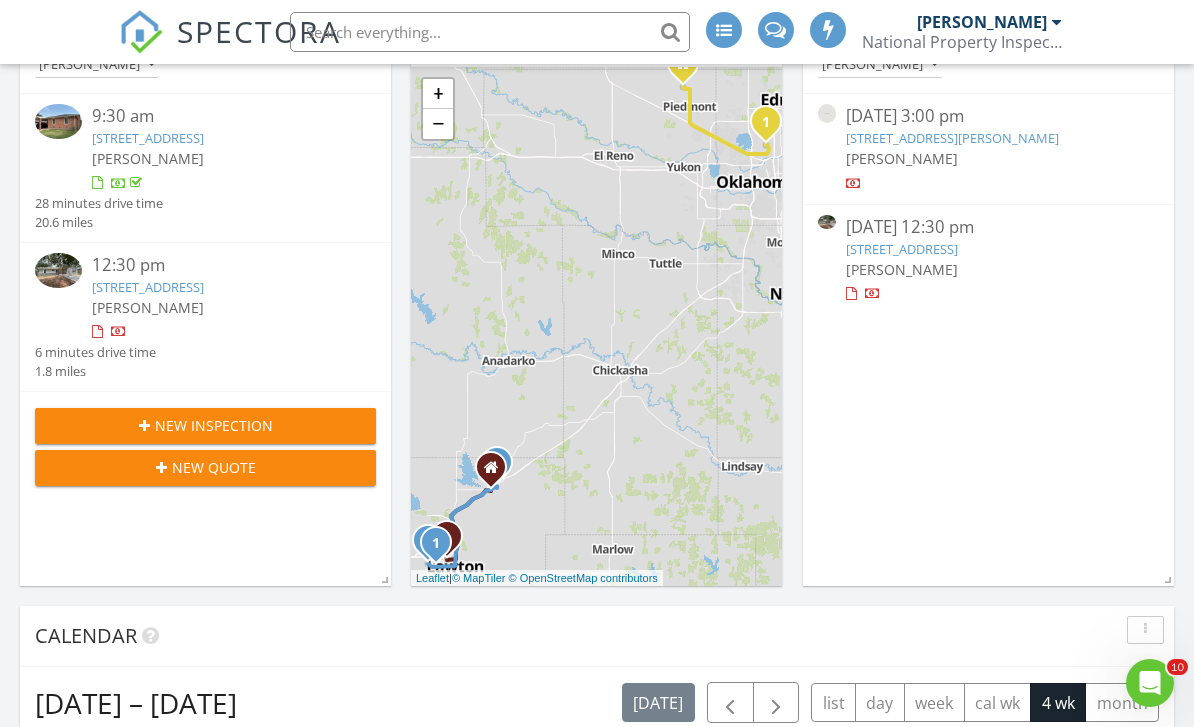 click on "[STREET_ADDRESS]" at bounding box center [902, 249] 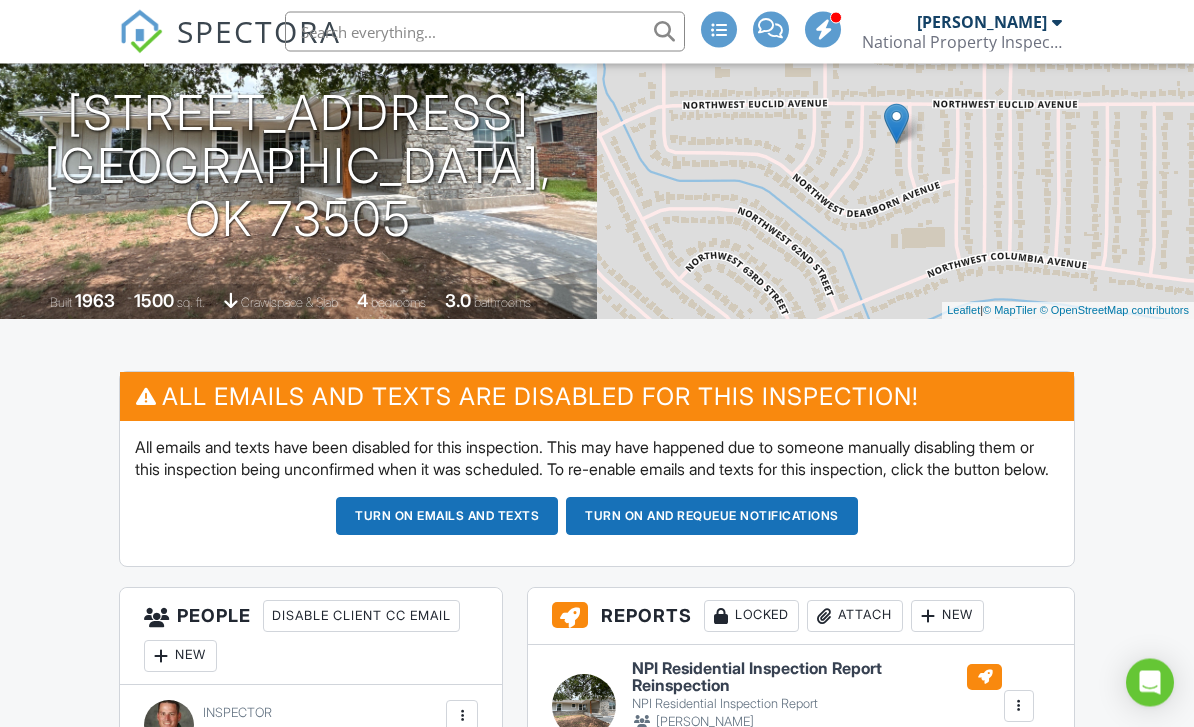 scroll, scrollTop: 503, scrollLeft: 0, axis: vertical 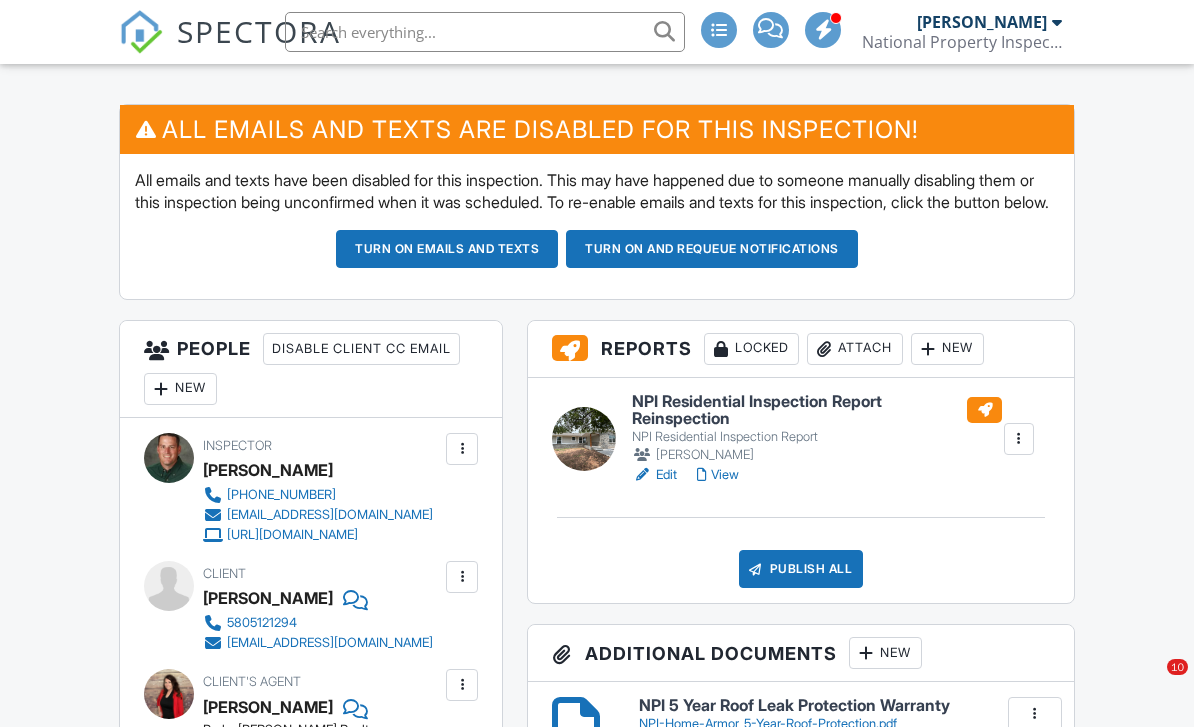 click on "Edit" at bounding box center [654, 475] 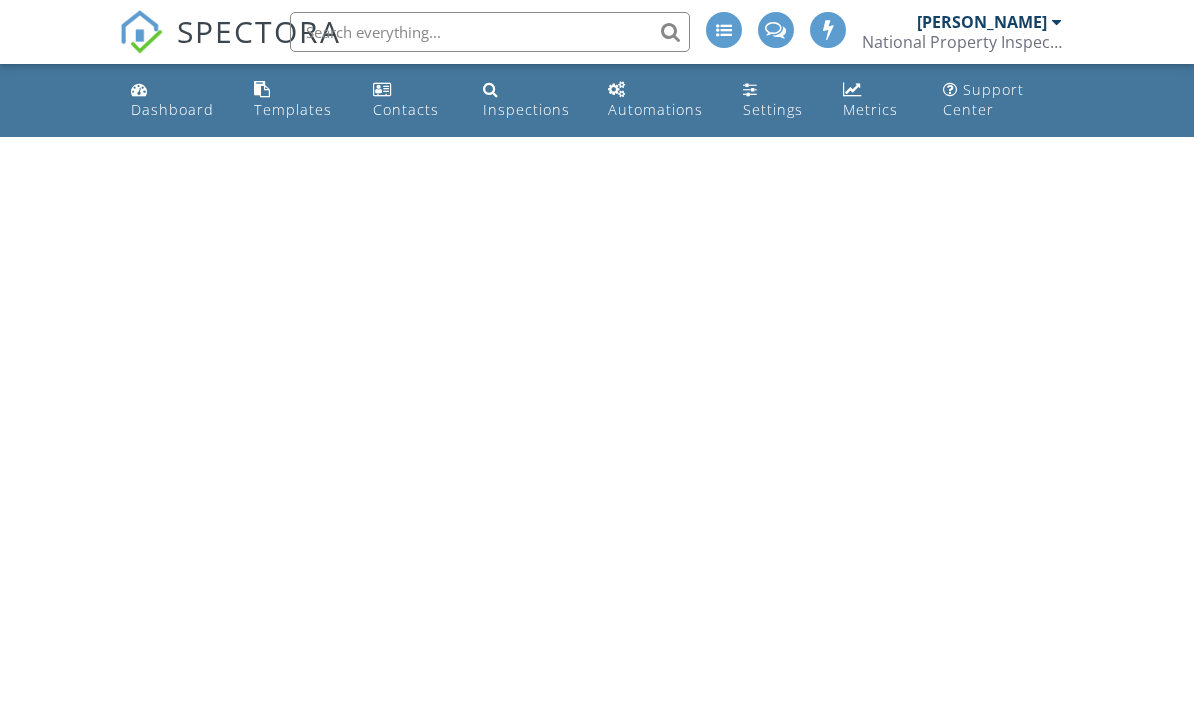 scroll, scrollTop: 0, scrollLeft: 0, axis: both 